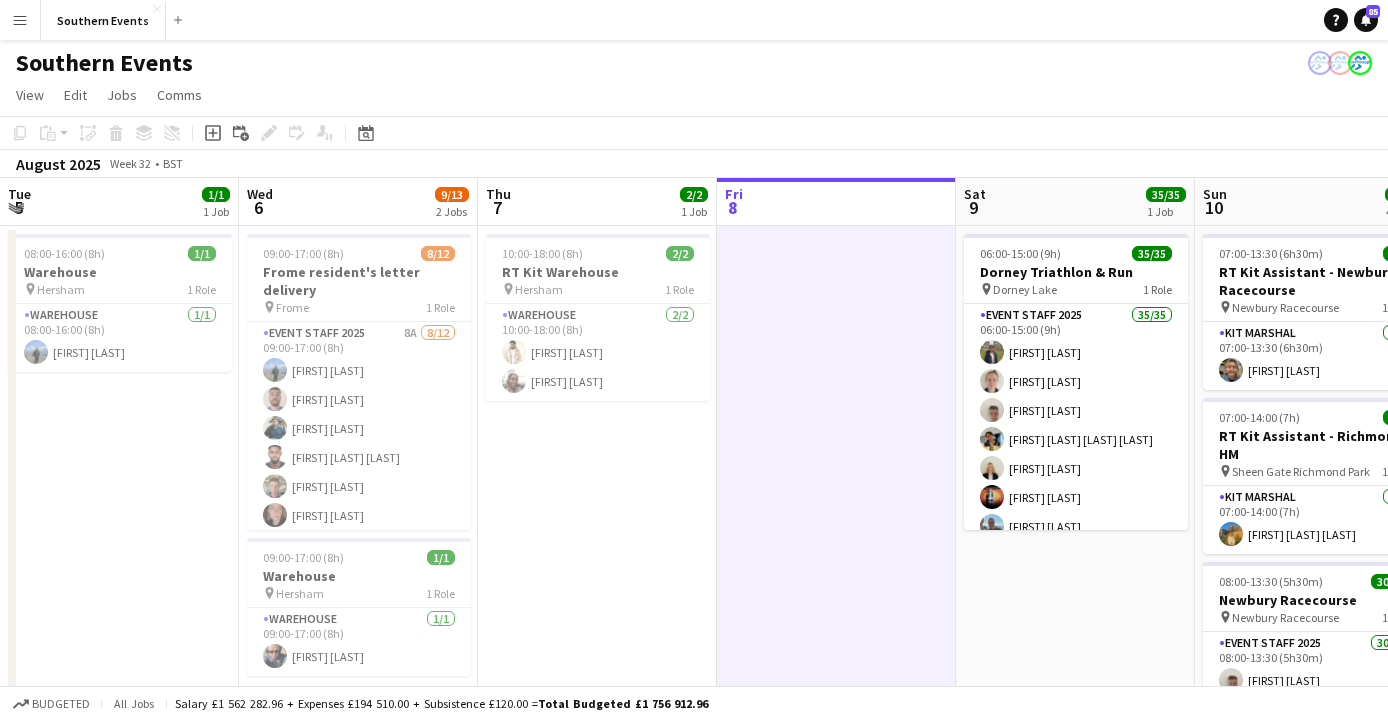 click on "Fri   8" at bounding box center [836, 202] 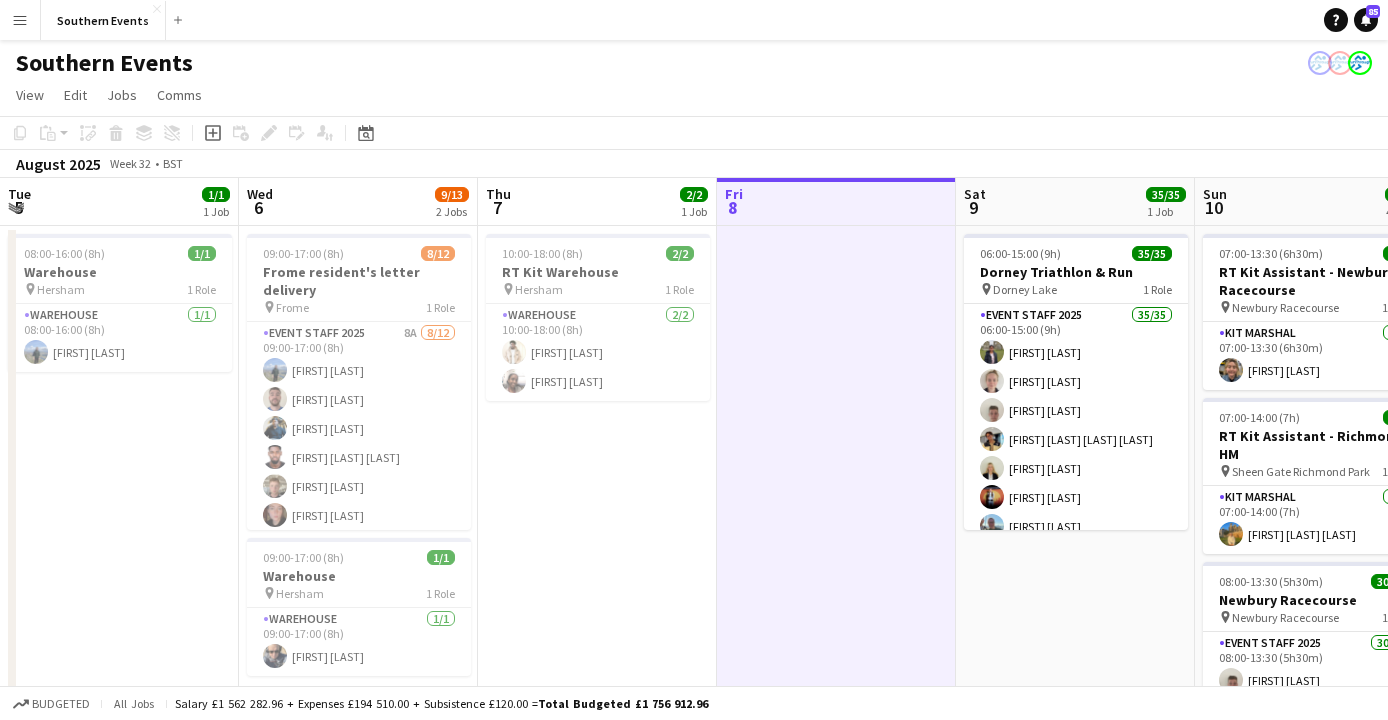 scroll, scrollTop: 0, scrollLeft: 0, axis: both 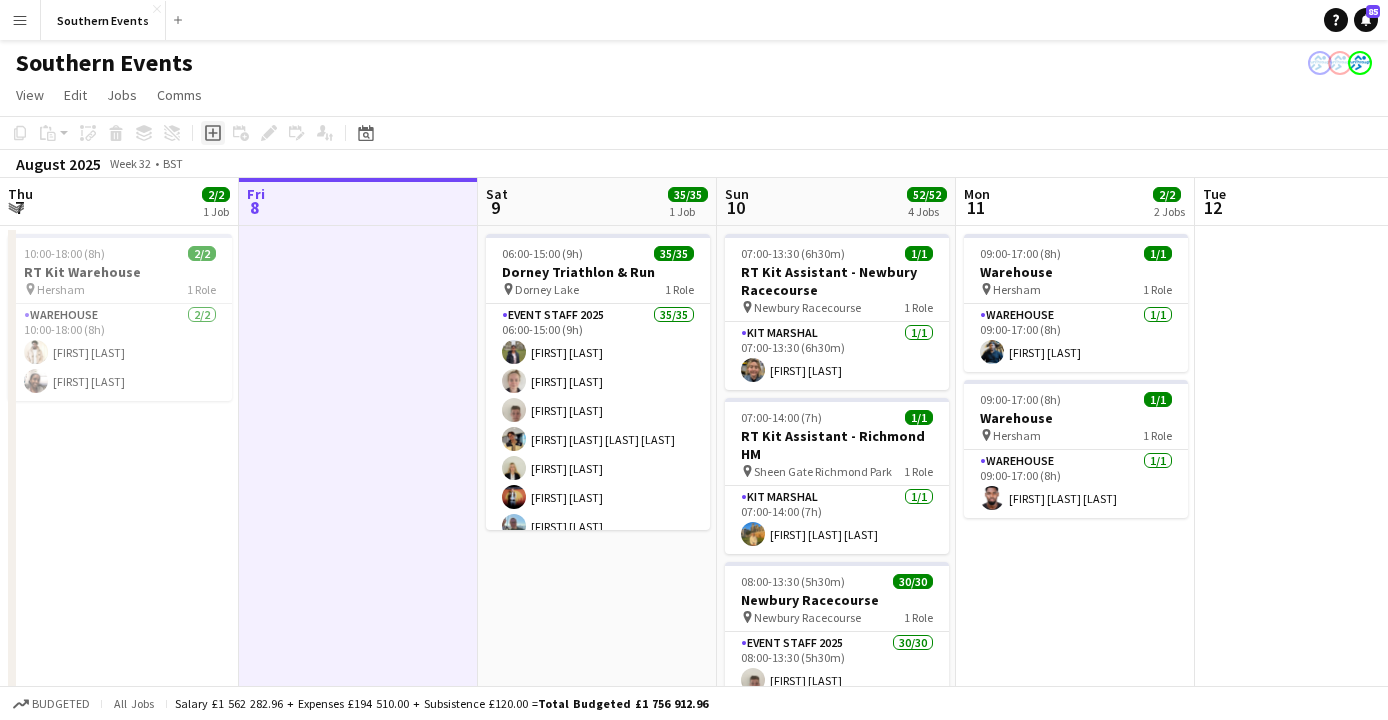 click on "Add job" 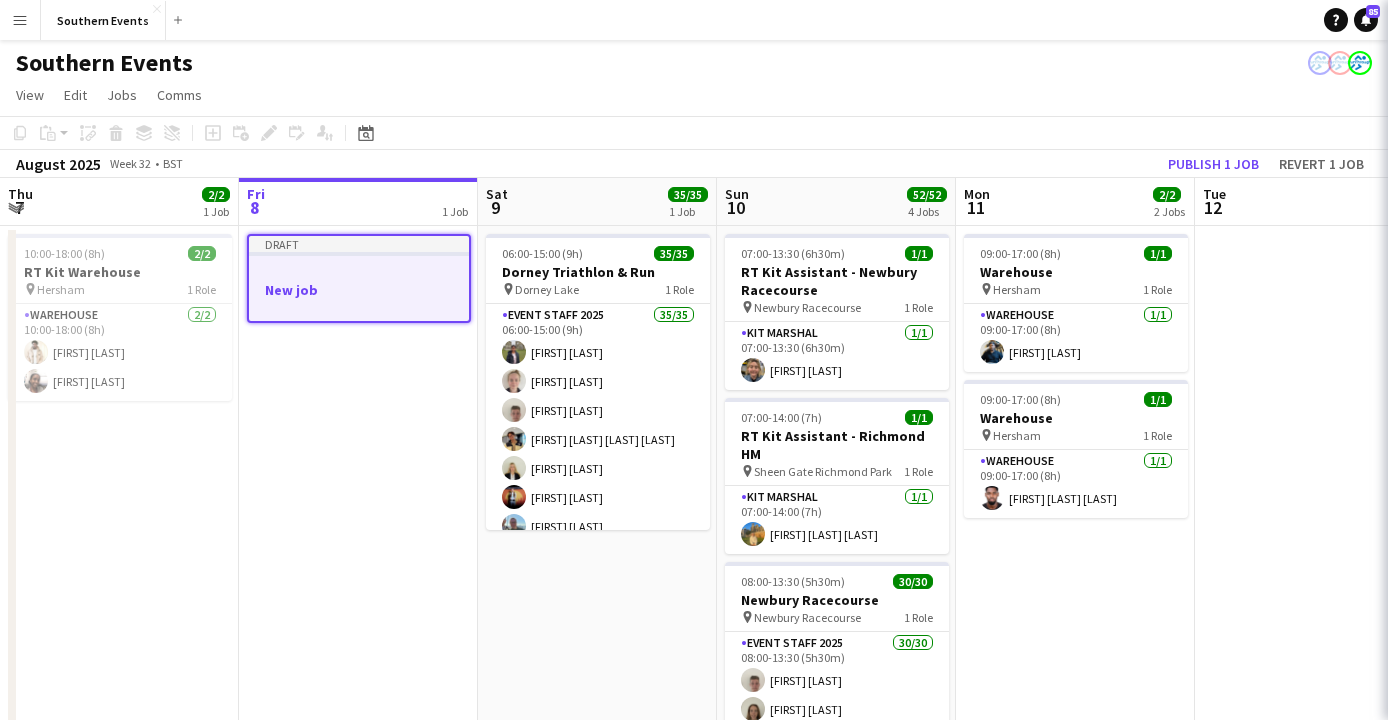click at bounding box center [359, 271] 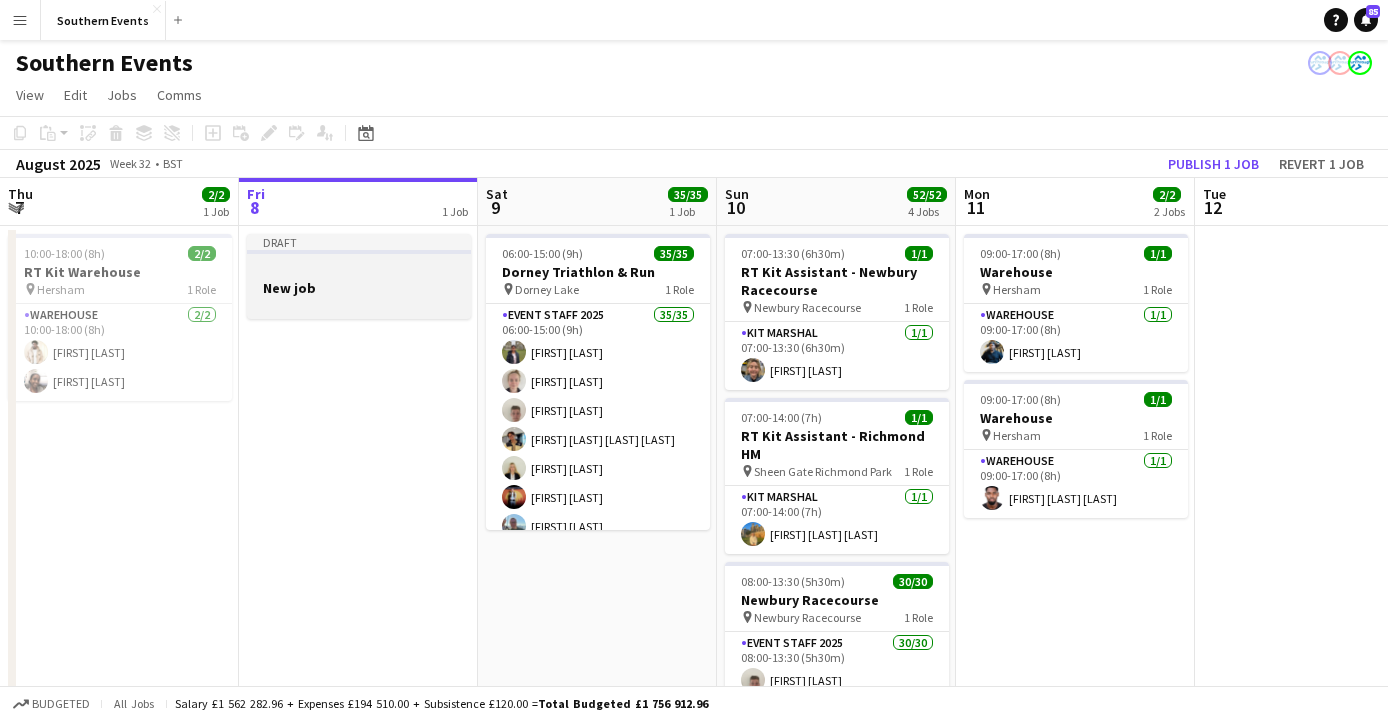 click at bounding box center [359, 305] 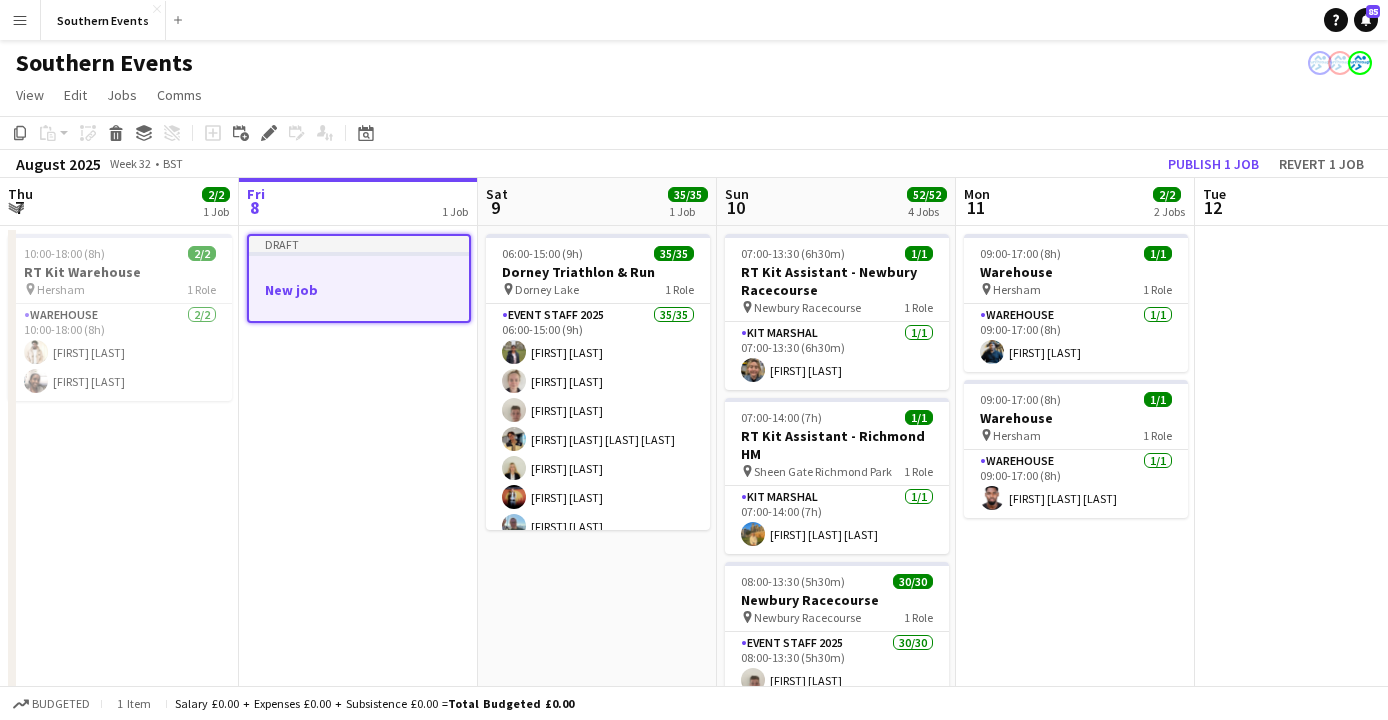 click on "New job" at bounding box center [359, 290] 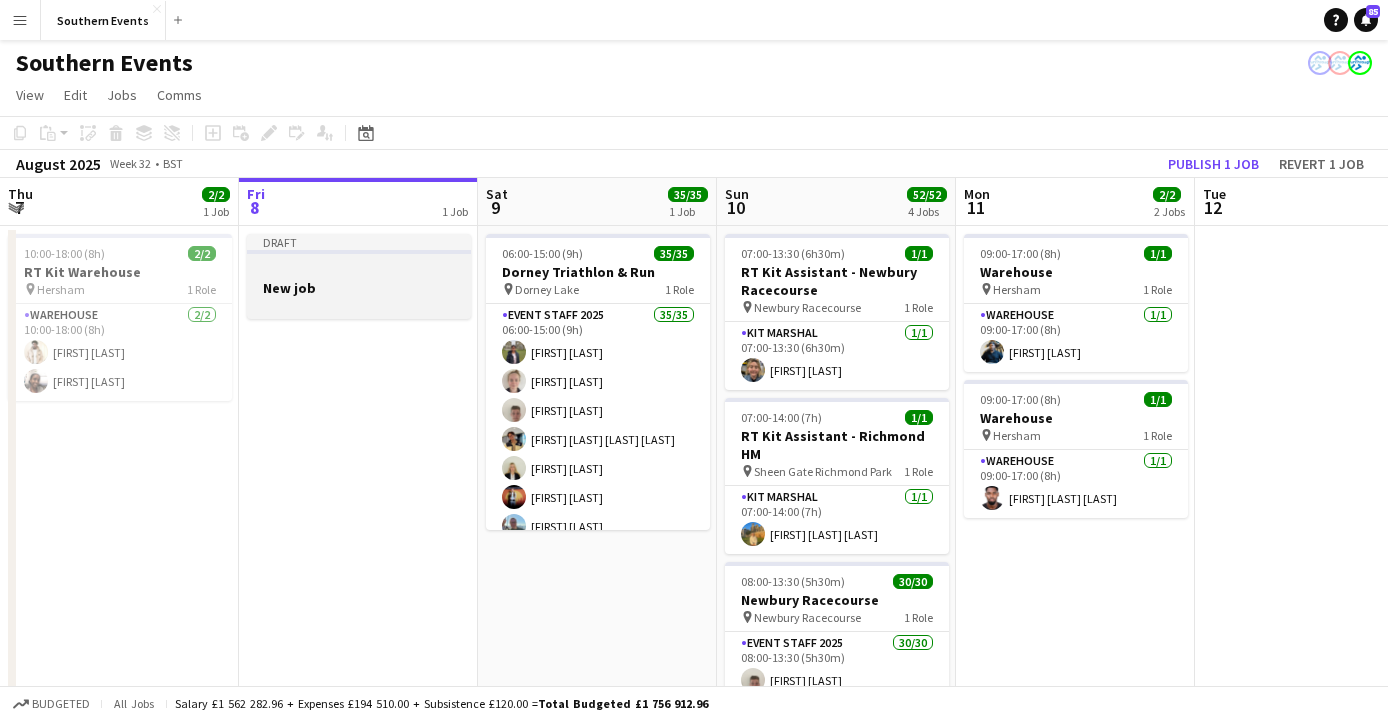 click on "New job" at bounding box center (359, 288) 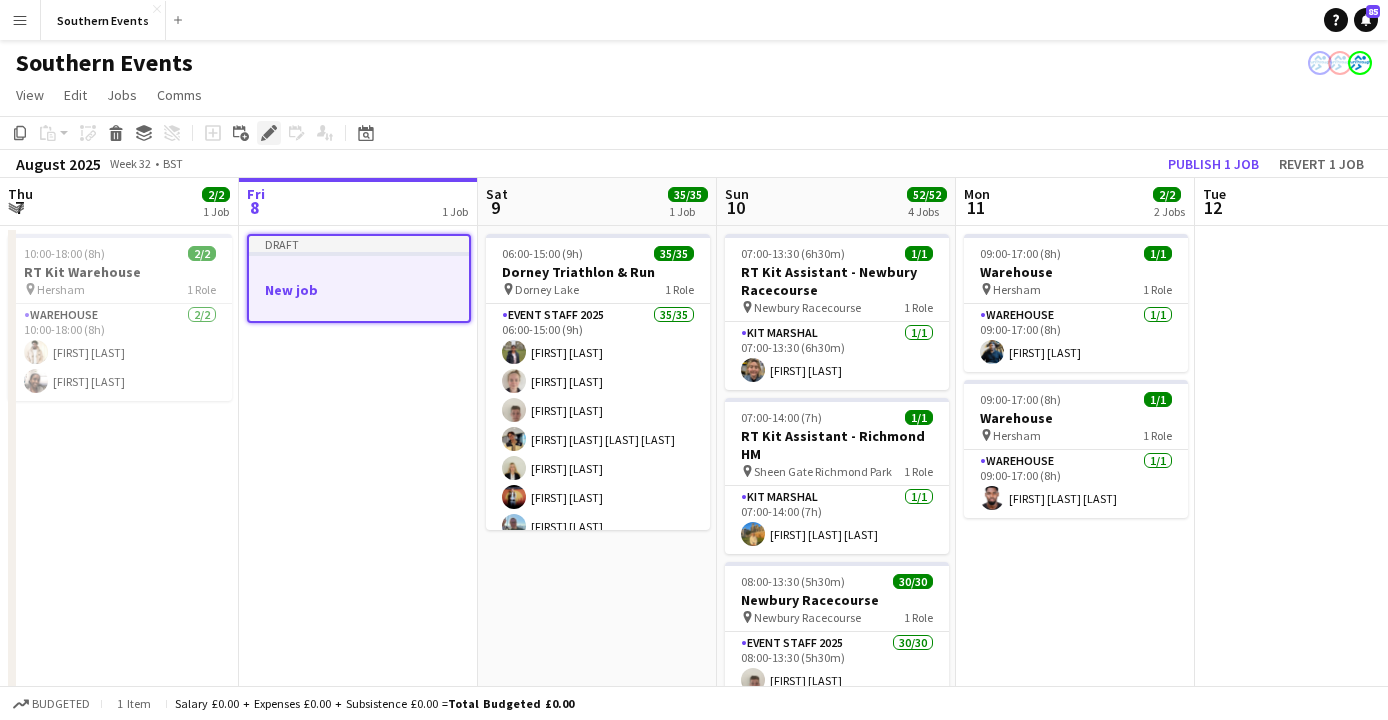 click on "Edit" 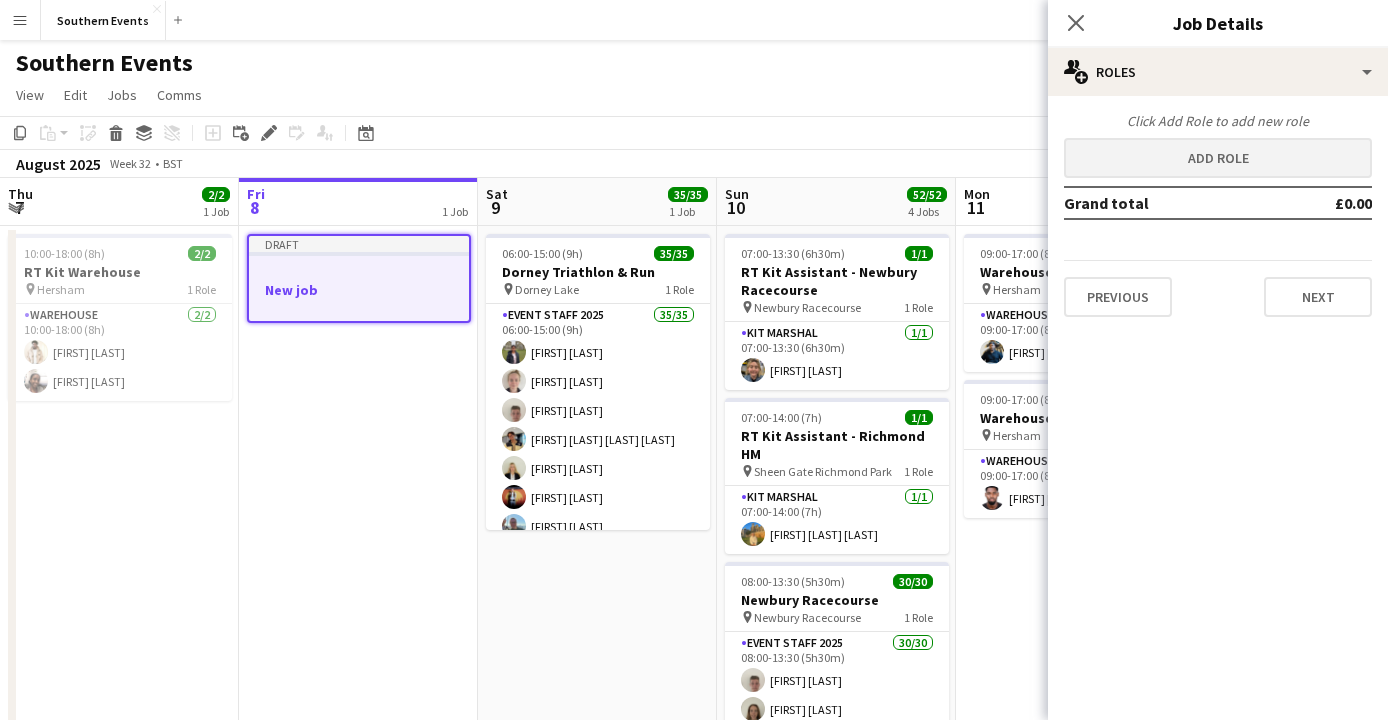 click on "Add role" at bounding box center [1218, 158] 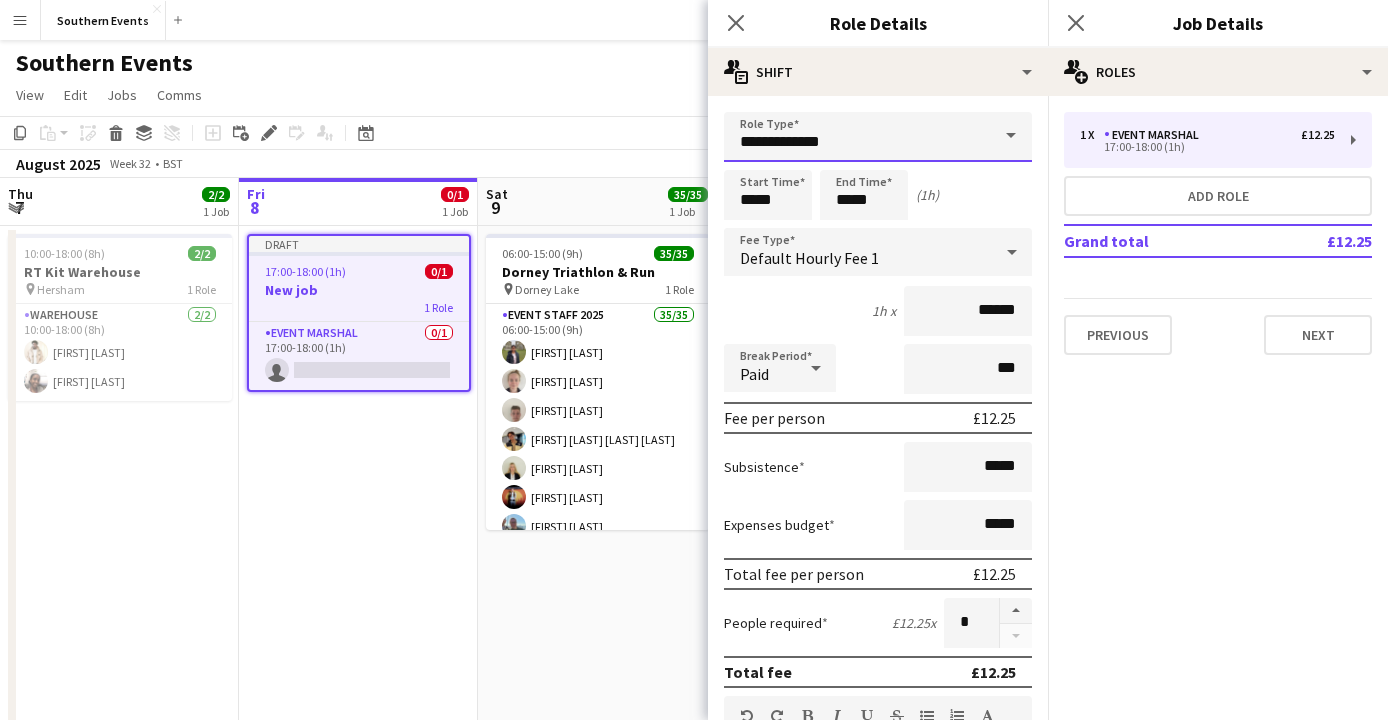 click on "**********" at bounding box center (878, 137) 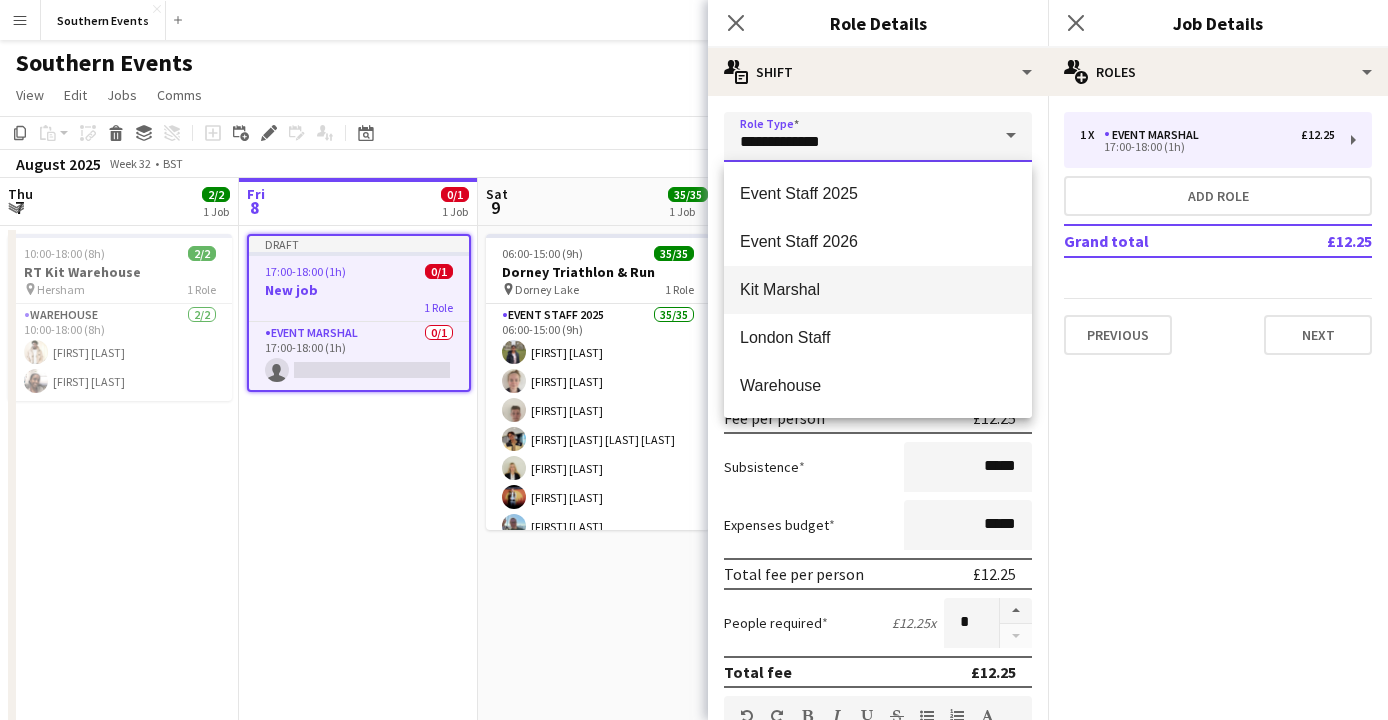 scroll, scrollTop: 48, scrollLeft: 0, axis: vertical 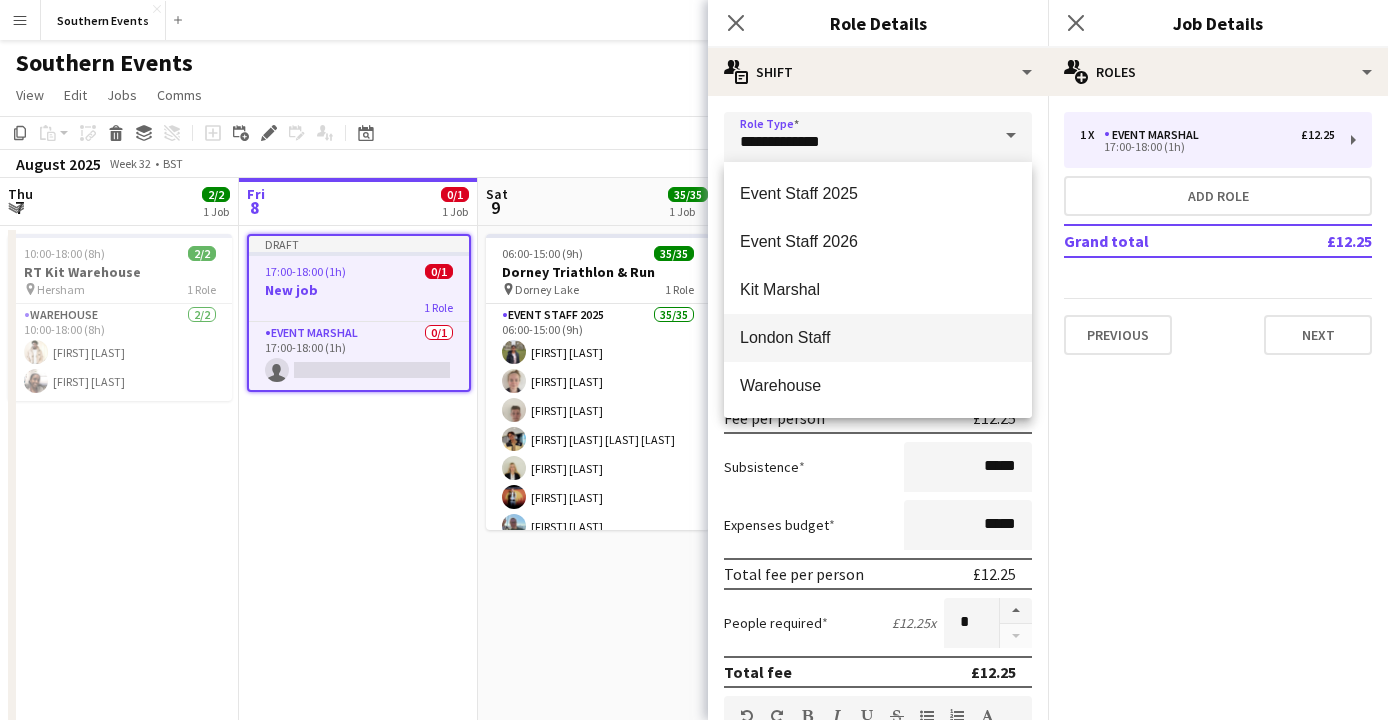 click on "London Staff" at bounding box center (878, 338) 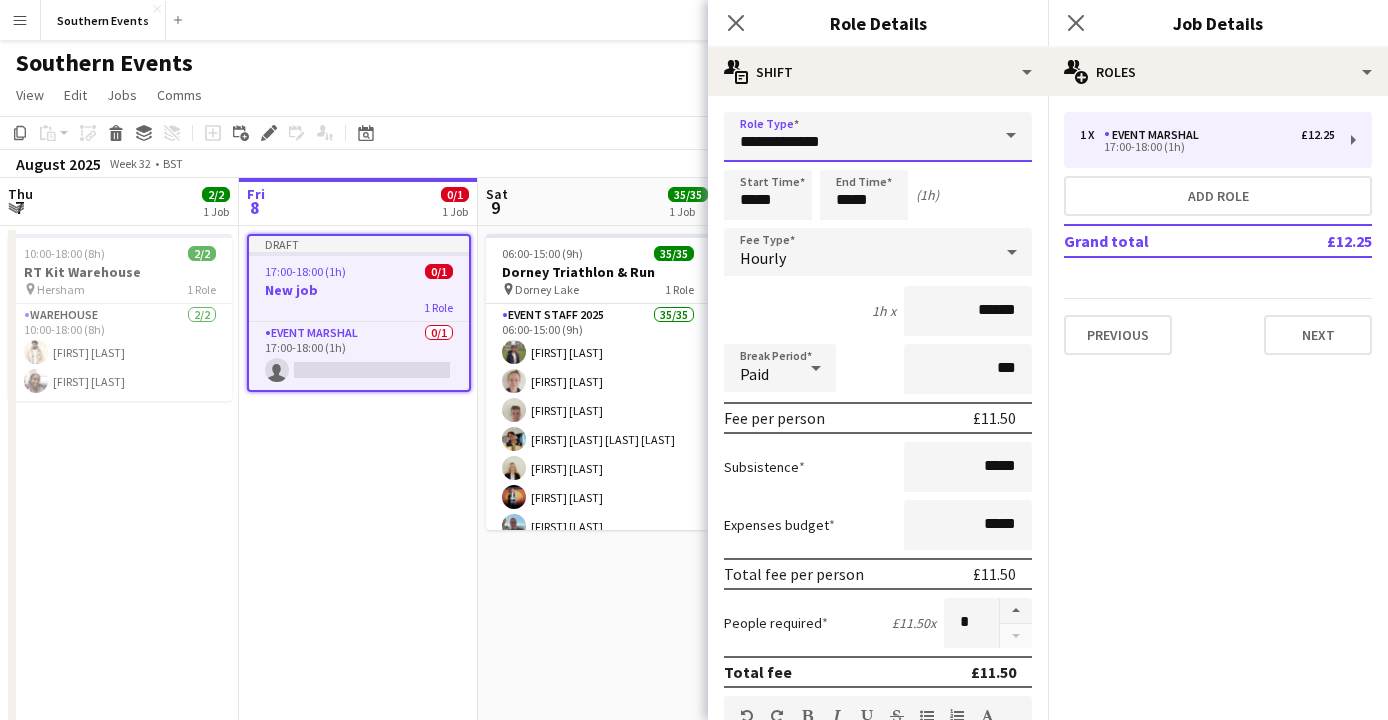 type on "**********" 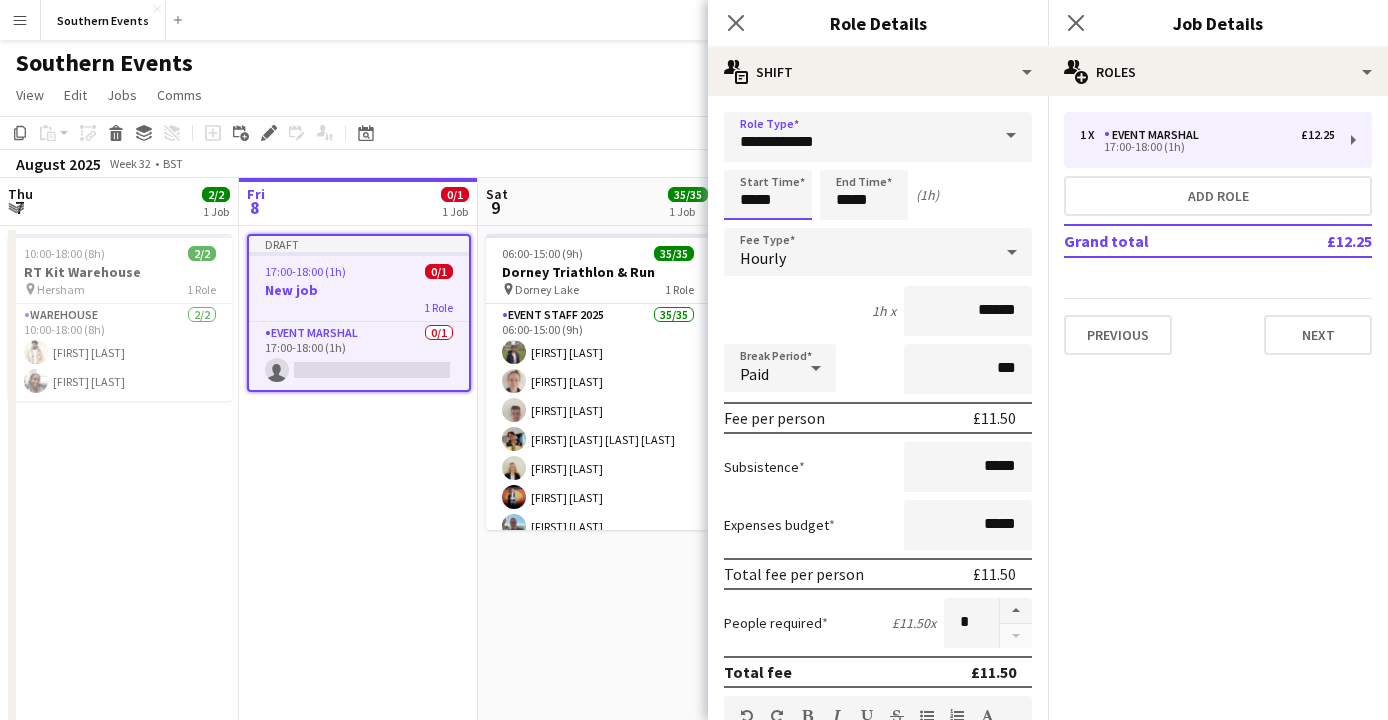 click on "*****" at bounding box center (768, 195) 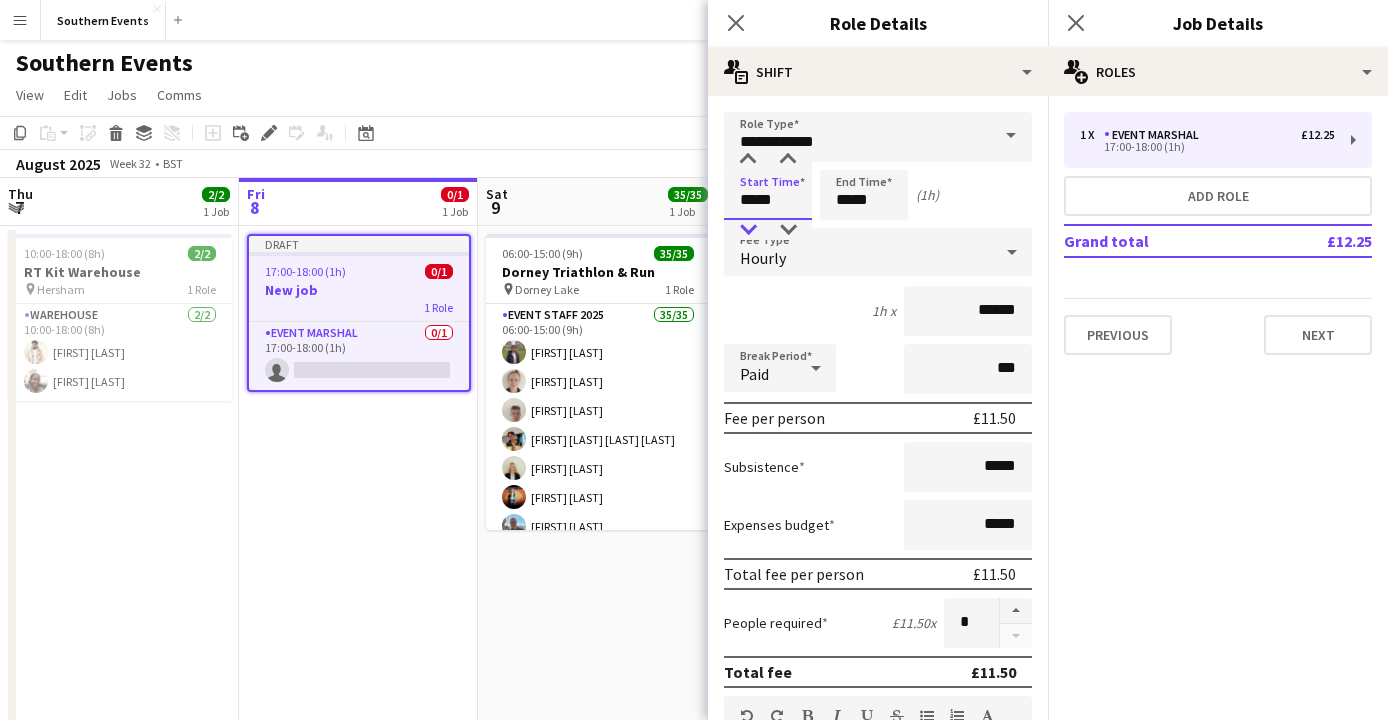 click at bounding box center [748, 230] 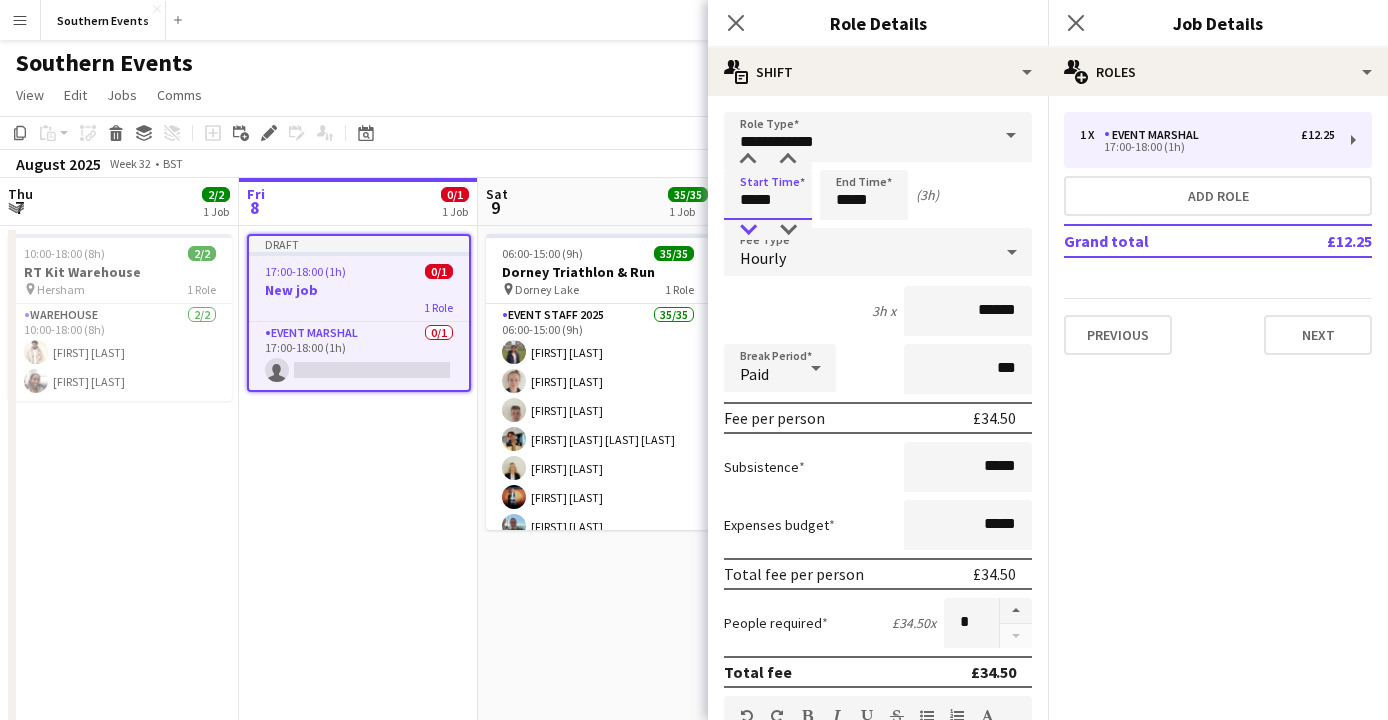 click at bounding box center [748, 230] 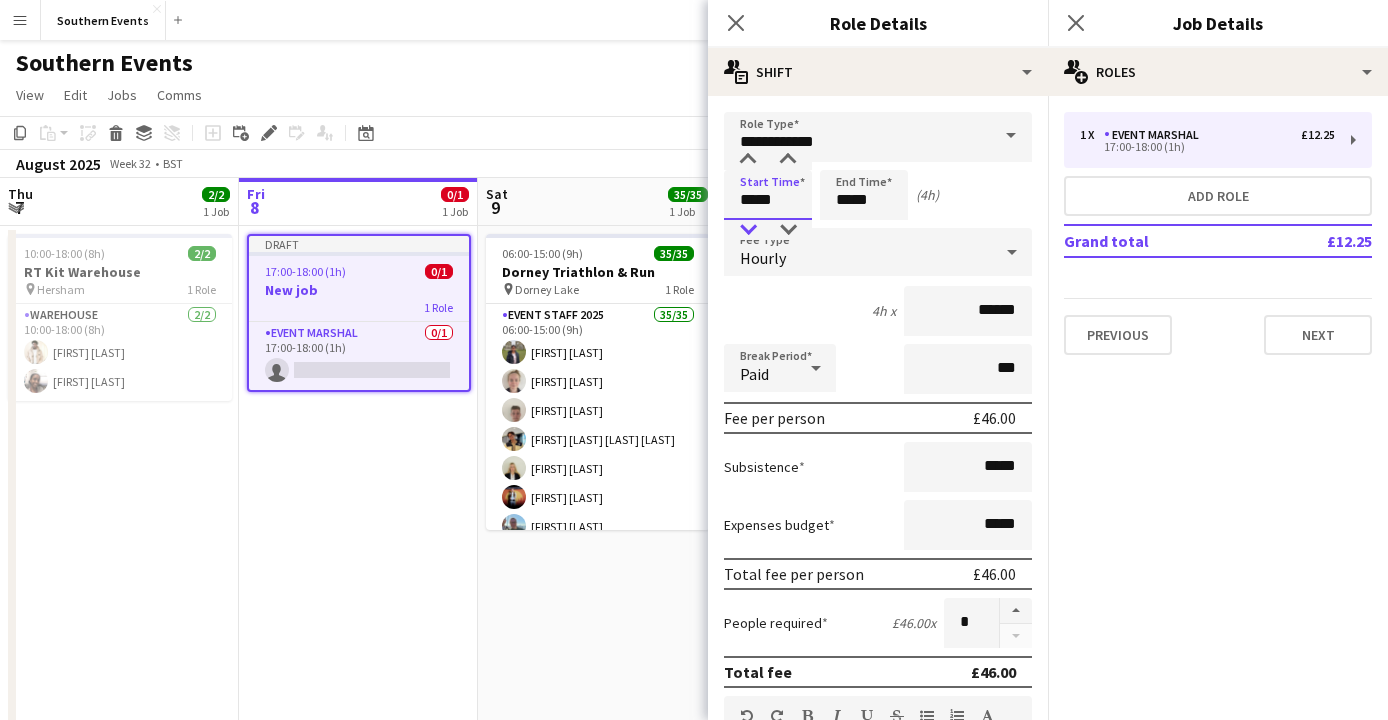 click at bounding box center [748, 230] 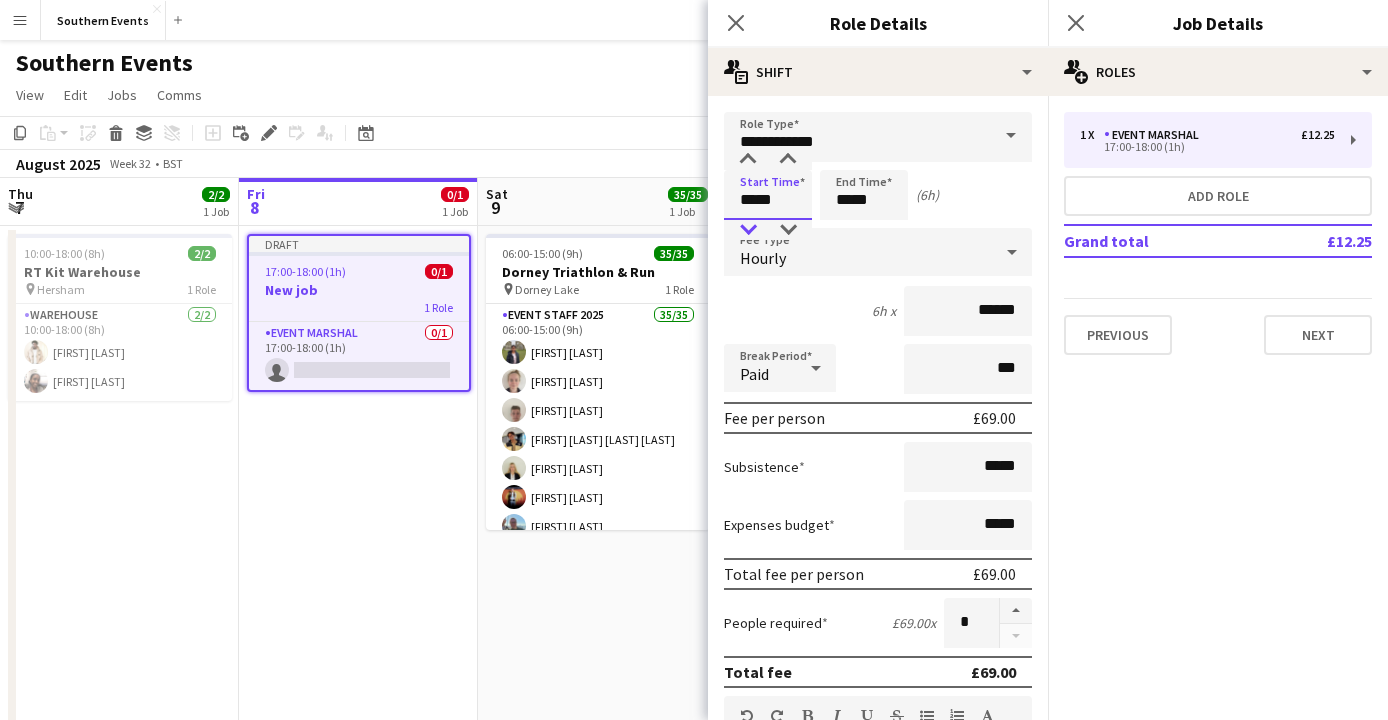 click at bounding box center [748, 230] 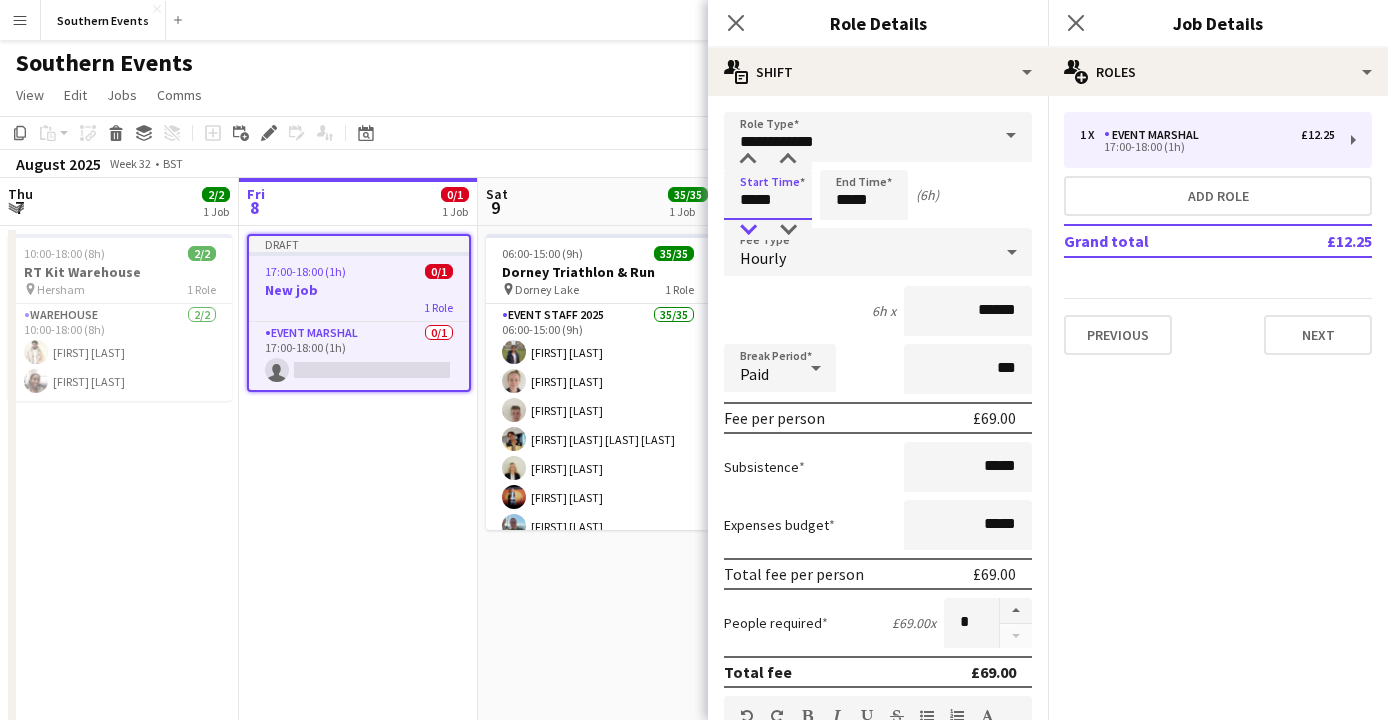 click at bounding box center (748, 230) 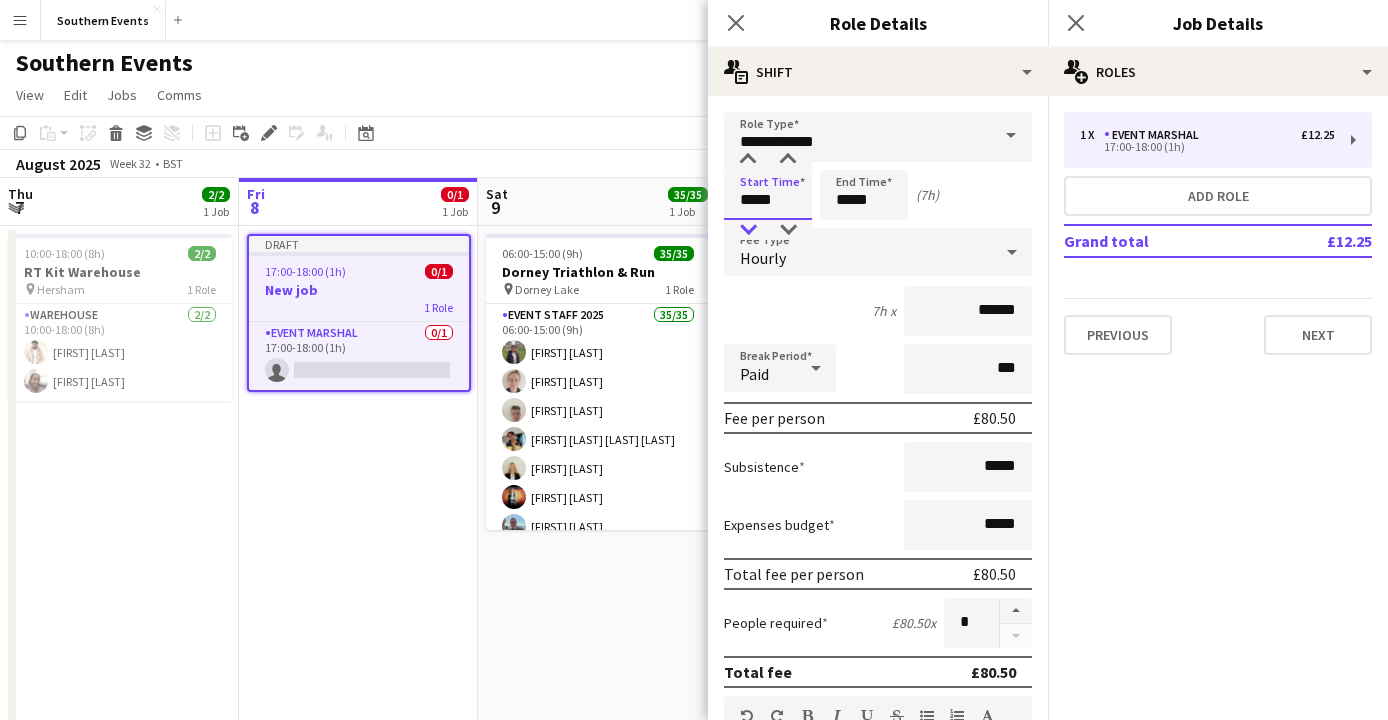 click at bounding box center (748, 230) 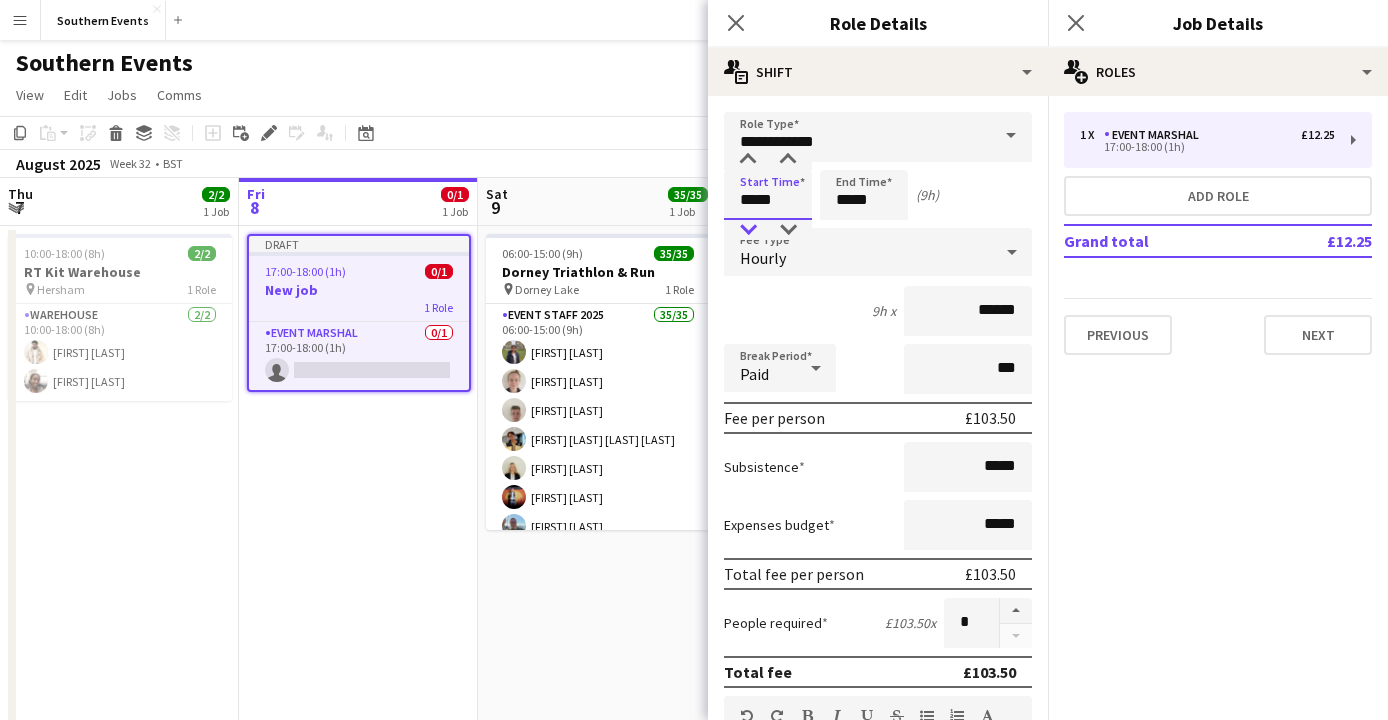 click at bounding box center [748, 230] 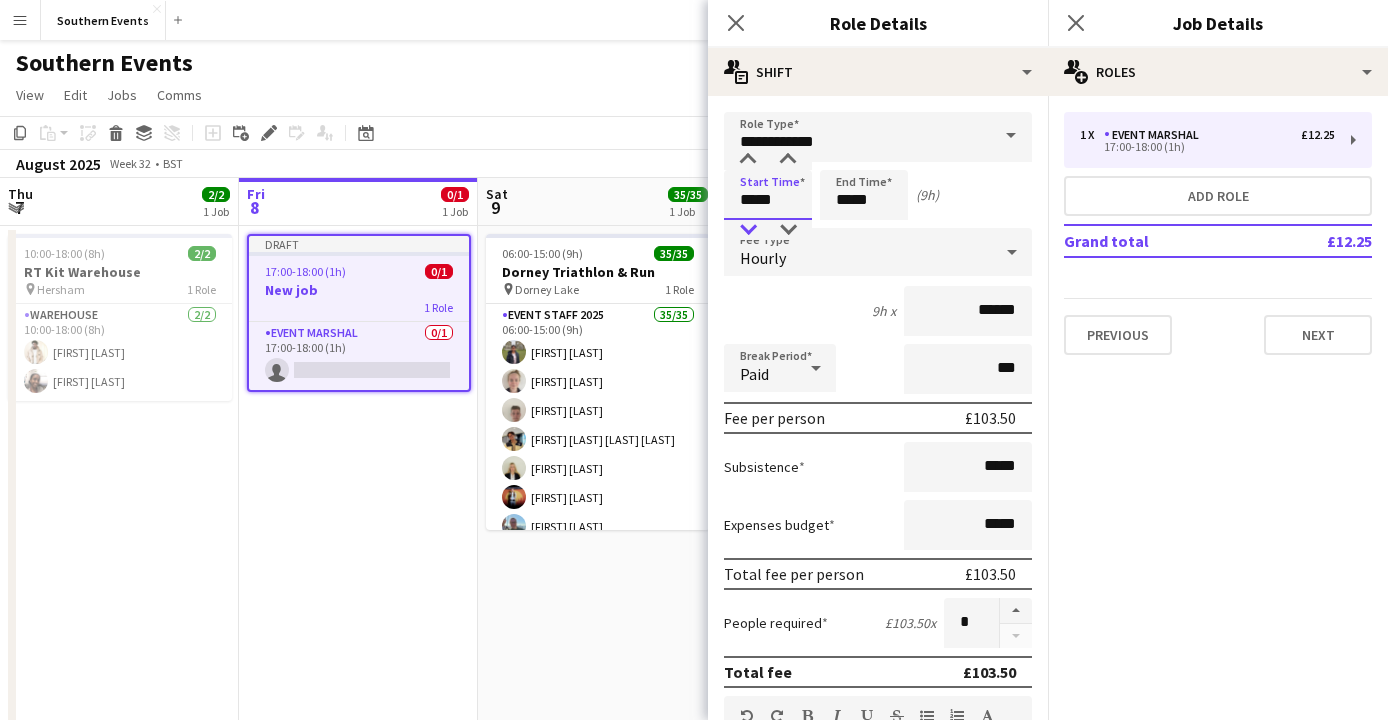 type on "*****" 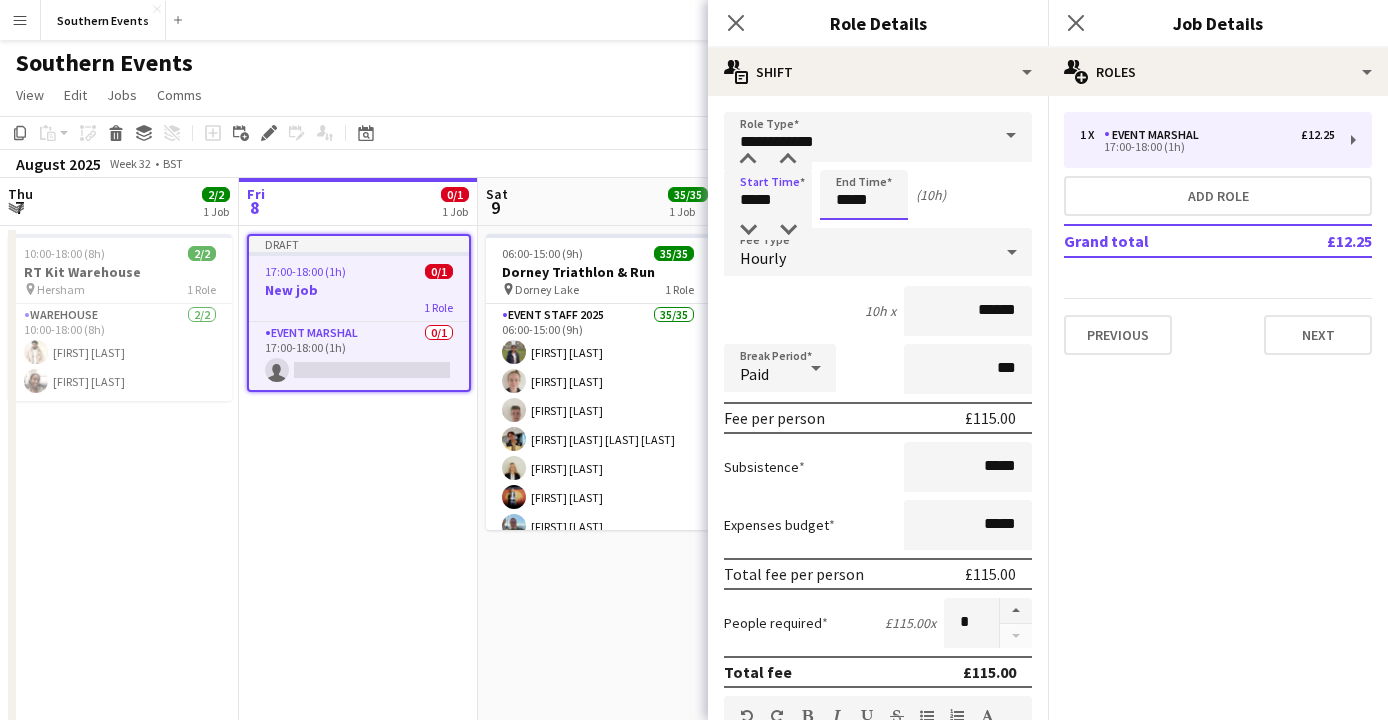 click on "*****" at bounding box center [864, 195] 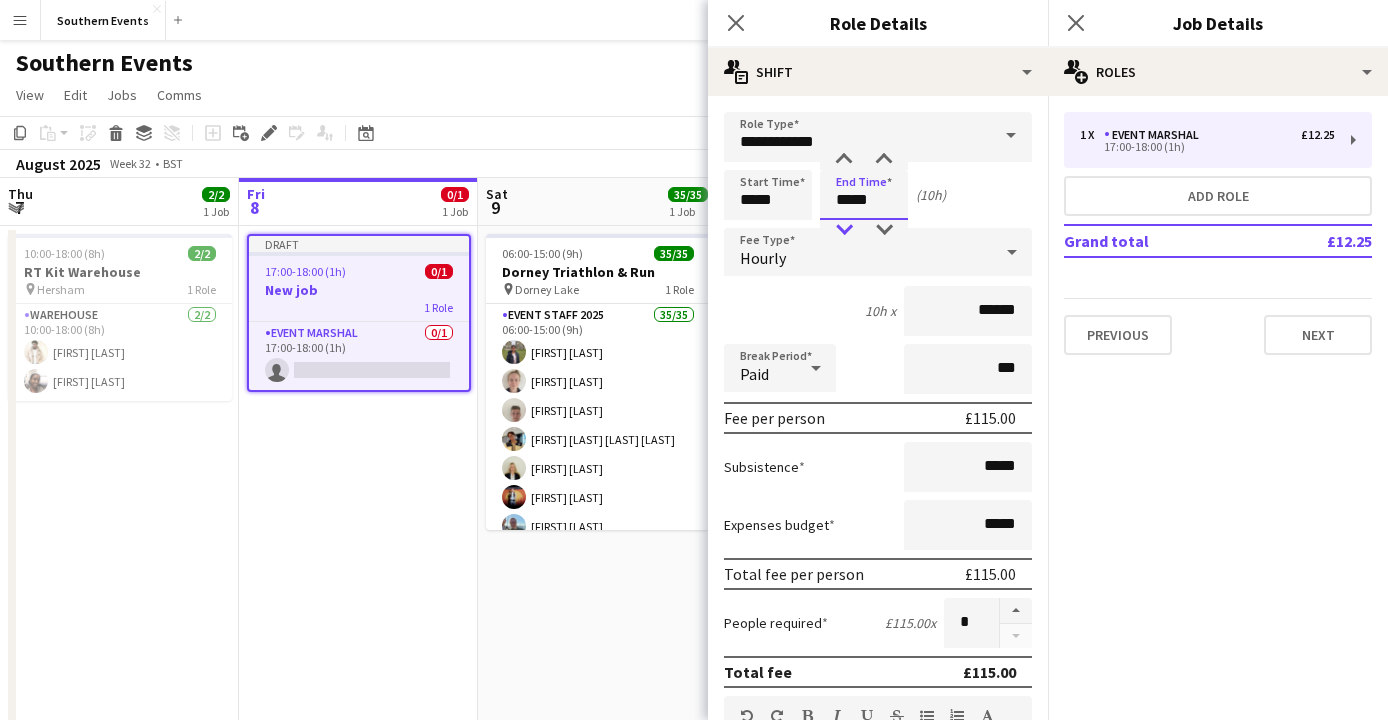 click at bounding box center (844, 230) 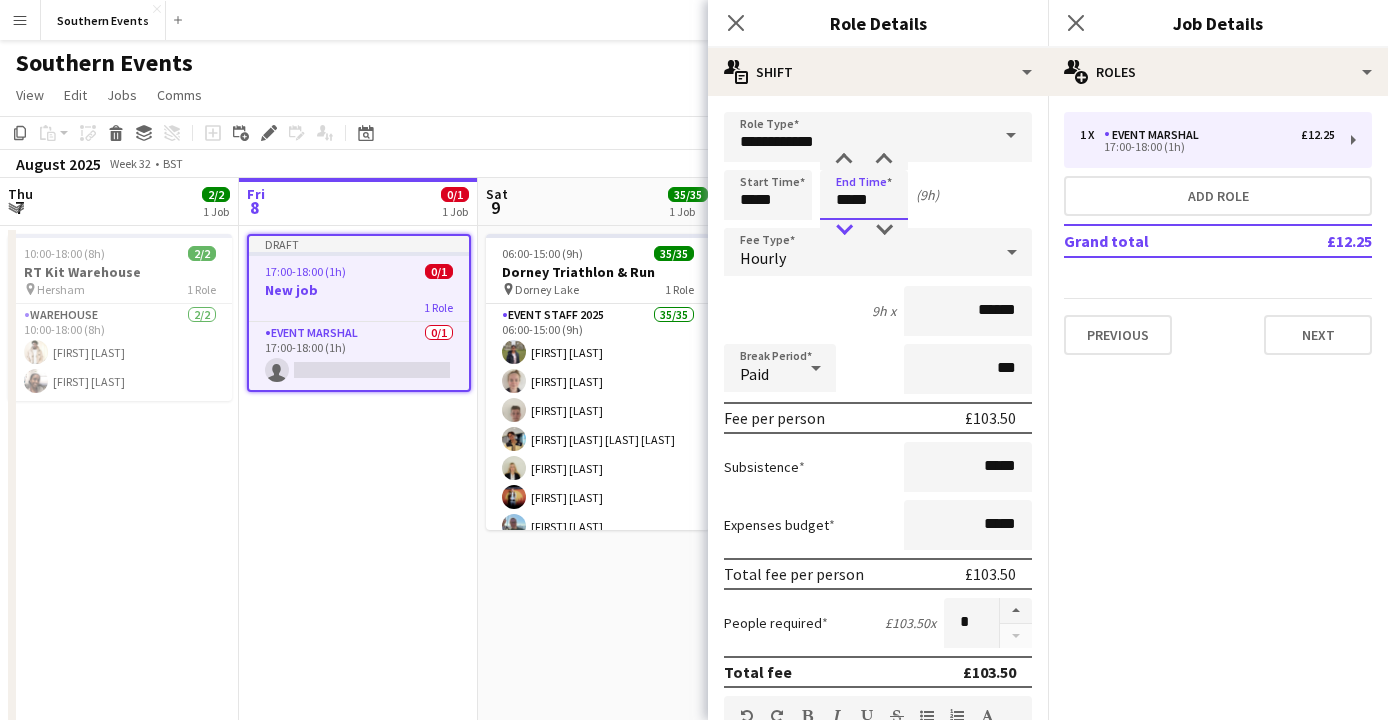 type on "*****" 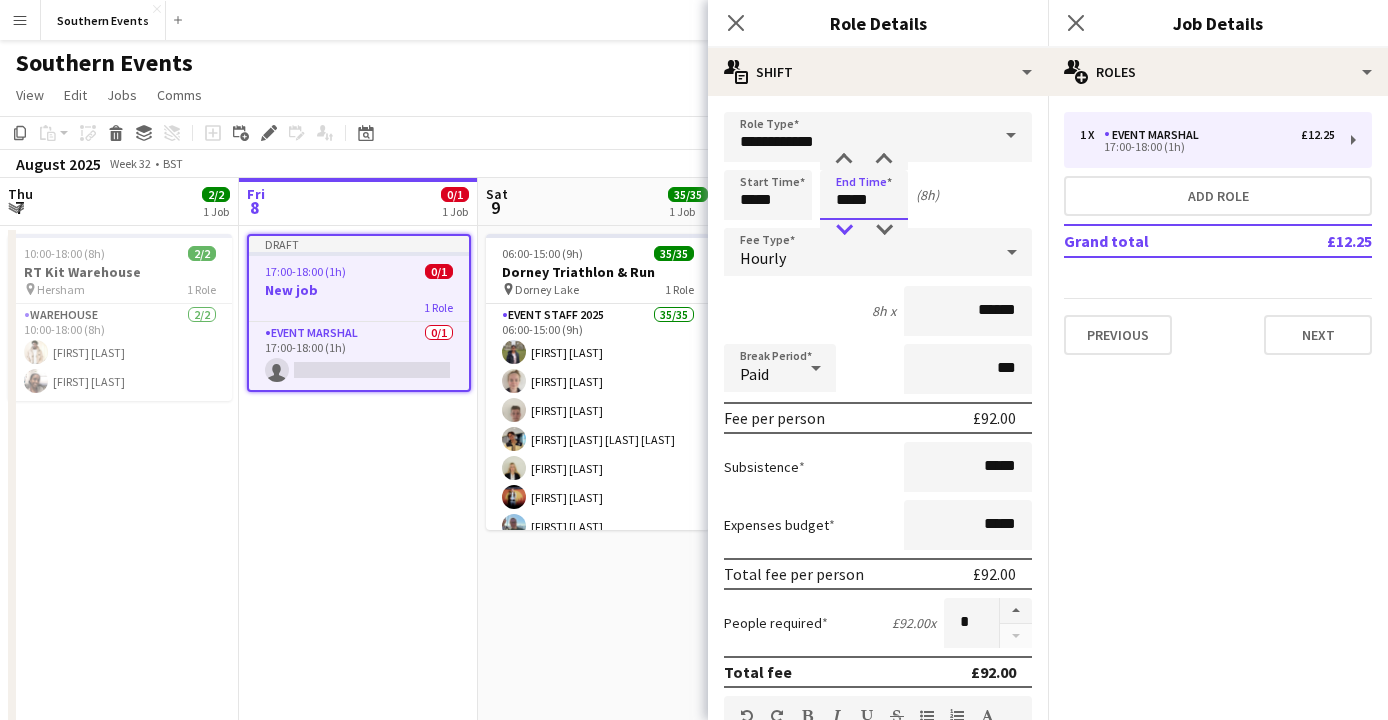 click at bounding box center (844, 230) 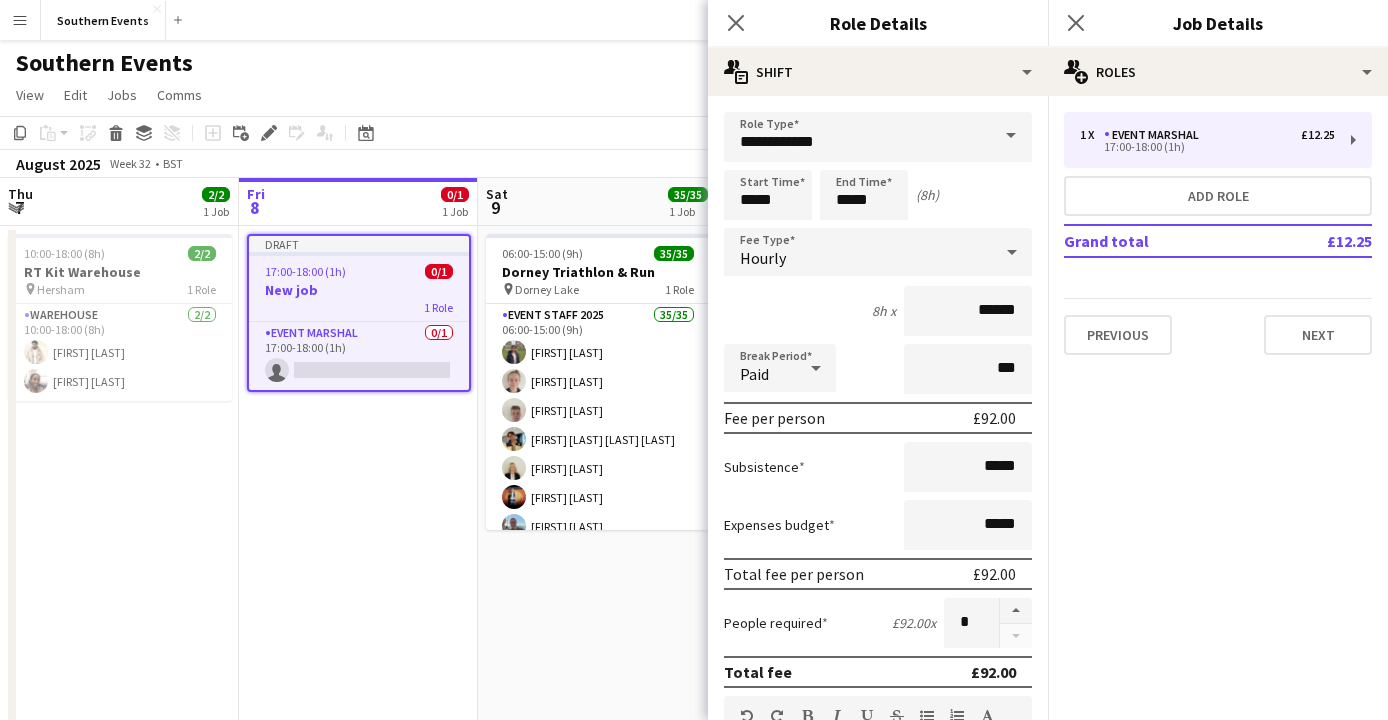 click on "Start Time  *****  End Time  *****  (8h)" at bounding box center (878, 195) 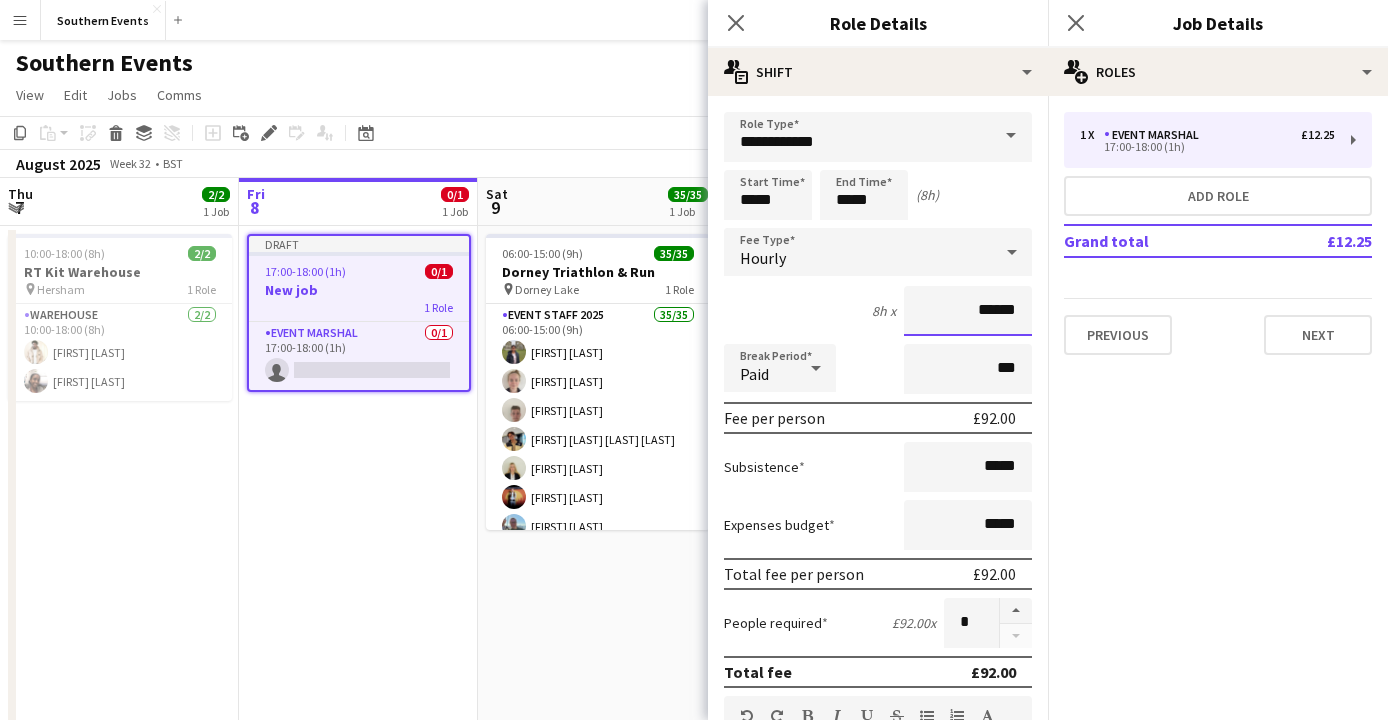 click on "******" at bounding box center [968, 311] 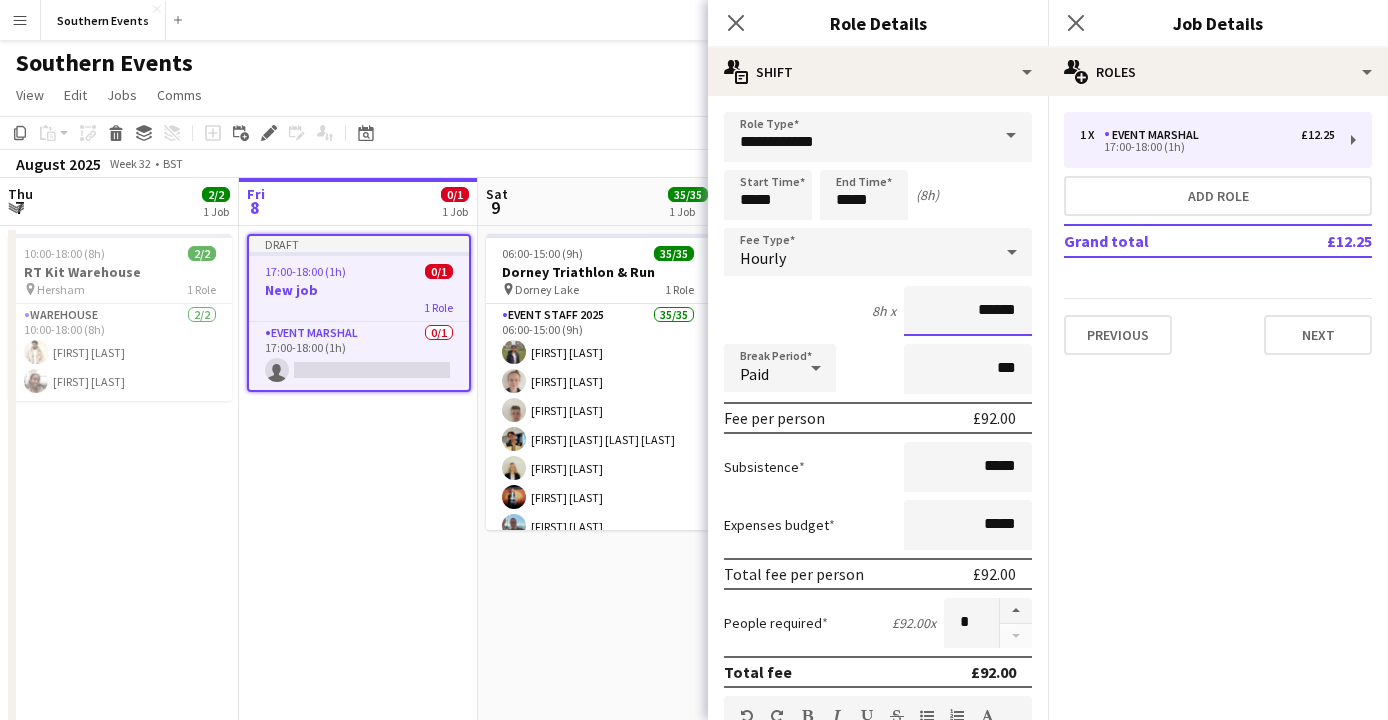 click on "******" at bounding box center (968, 311) 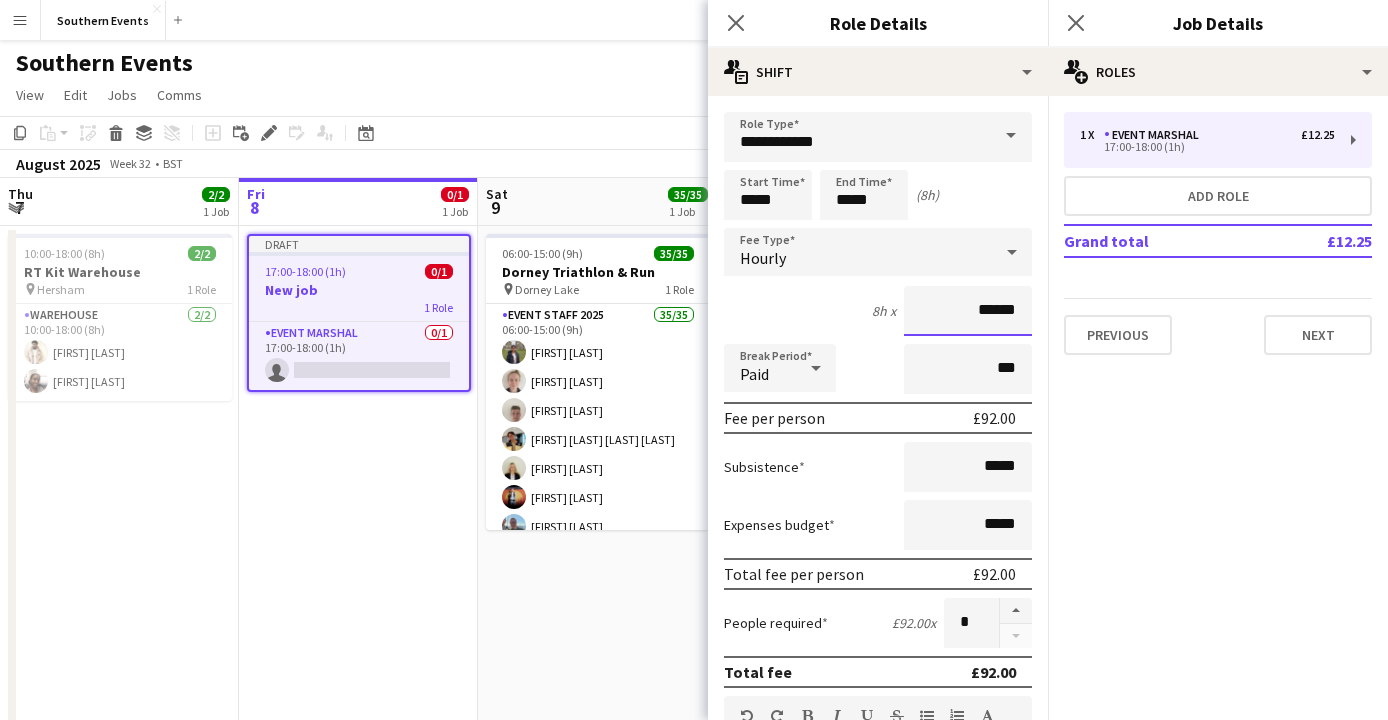 drag, startPoint x: 981, startPoint y: 309, endPoint x: 1053, endPoint y: 310, distance: 72.00694 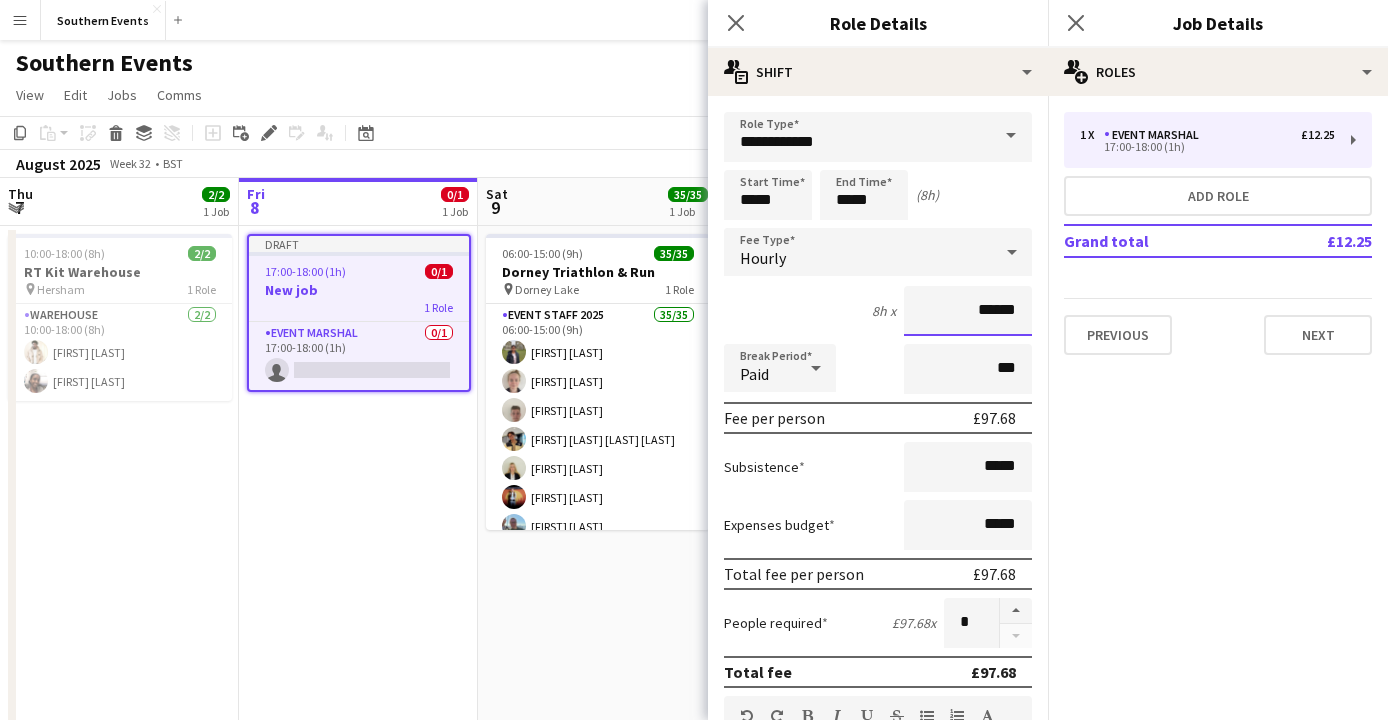 type on "******" 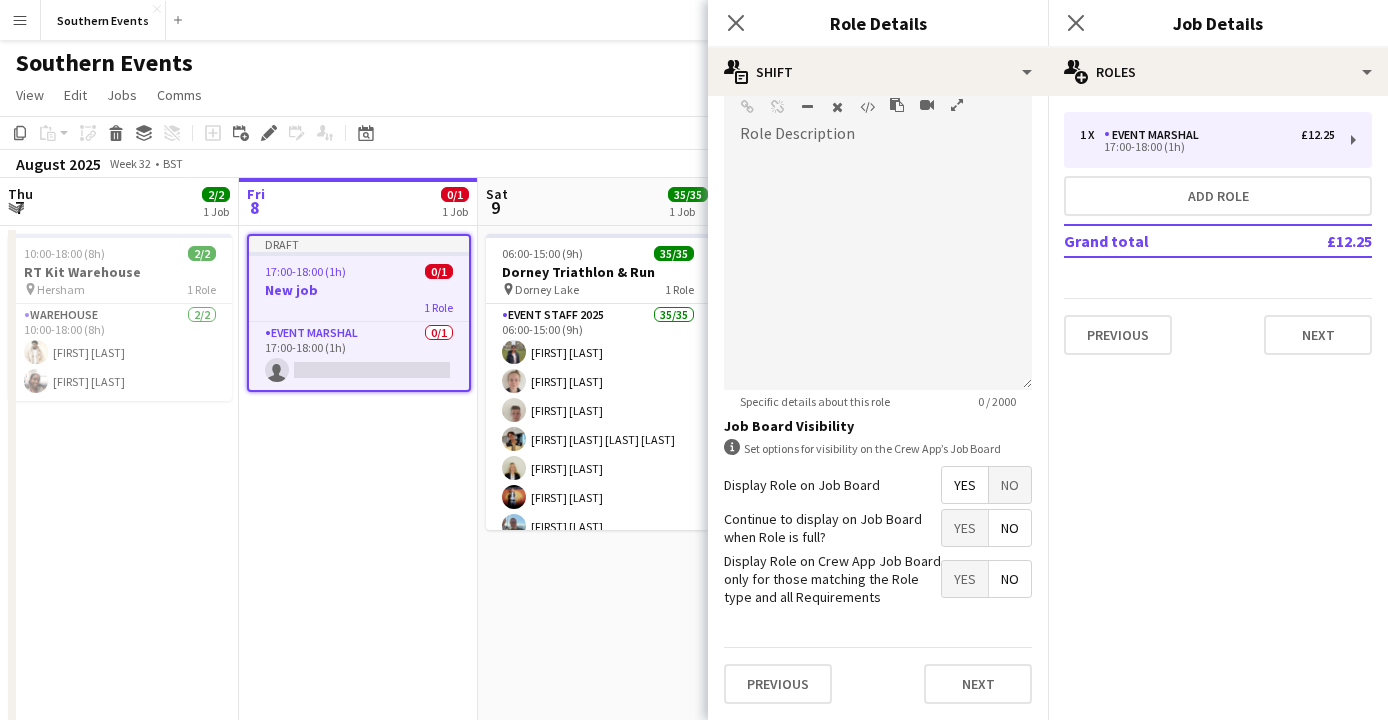 scroll, scrollTop: 634, scrollLeft: 0, axis: vertical 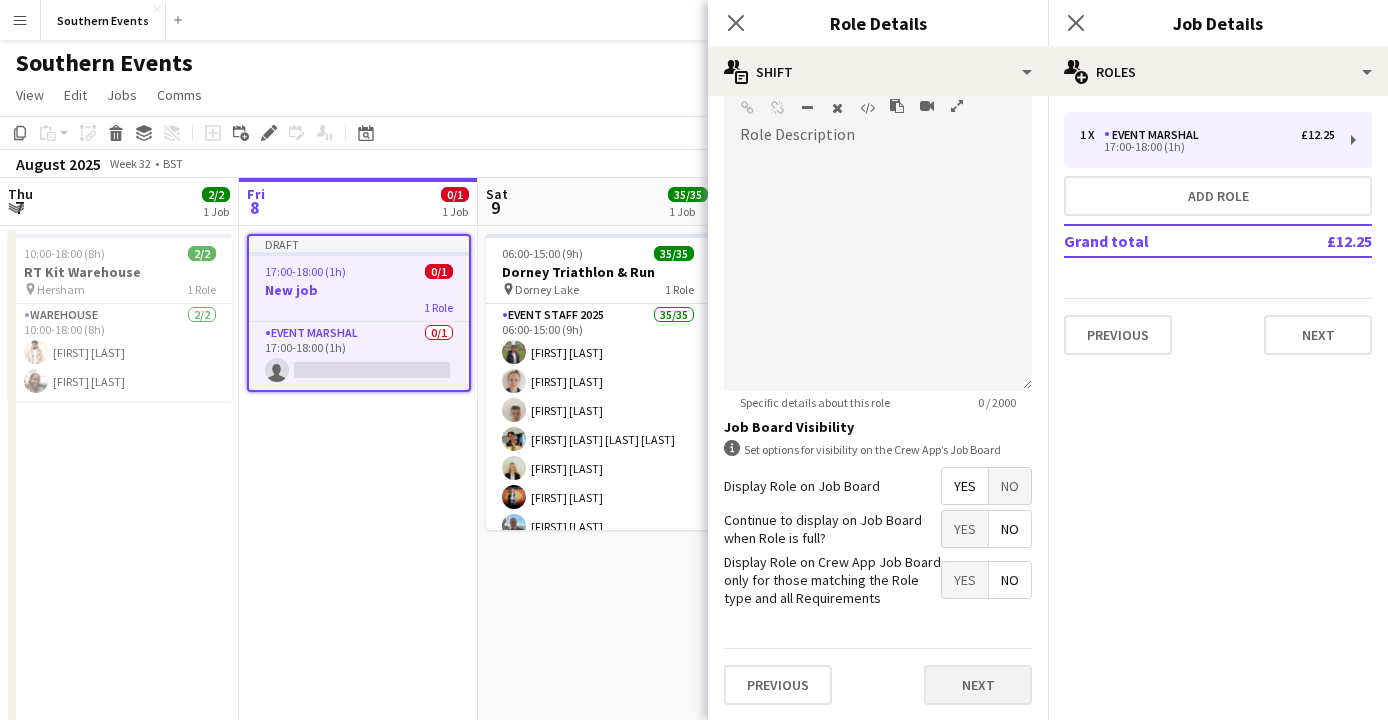 click on "Next" at bounding box center (978, 685) 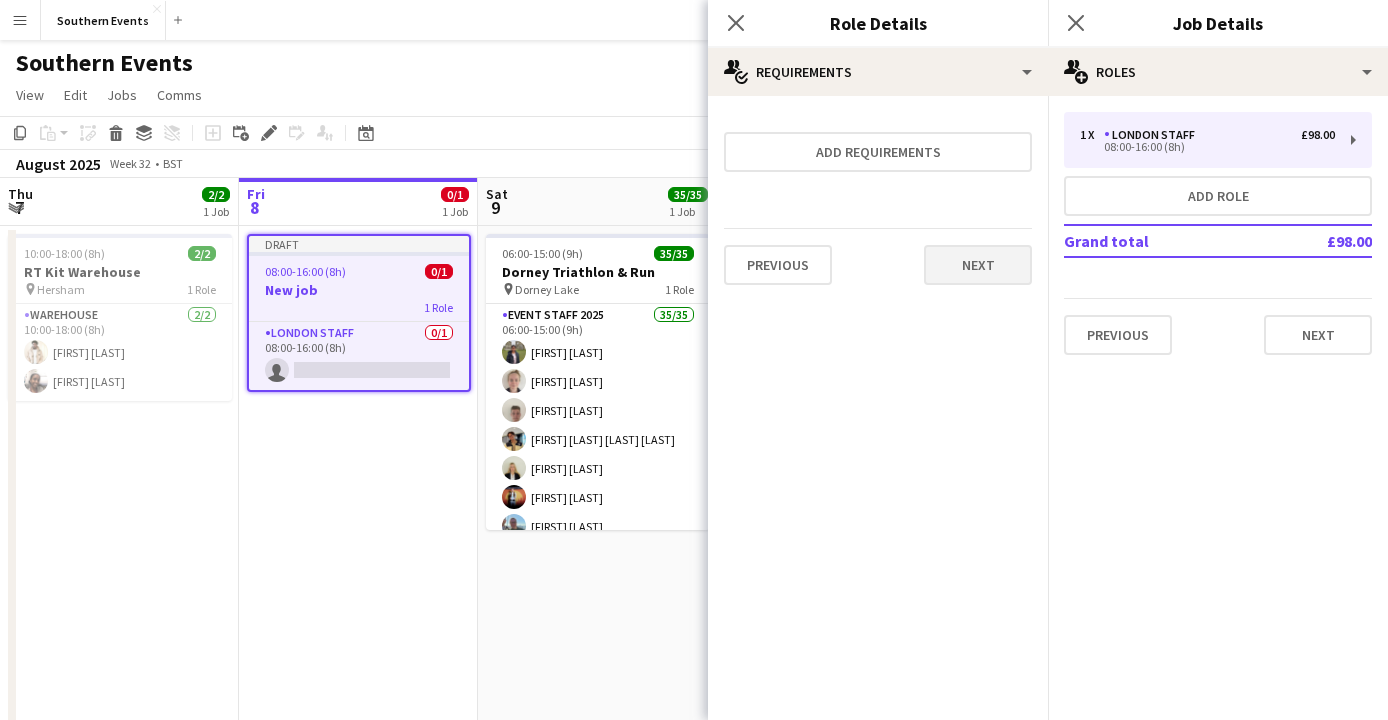 scroll, scrollTop: 0, scrollLeft: 0, axis: both 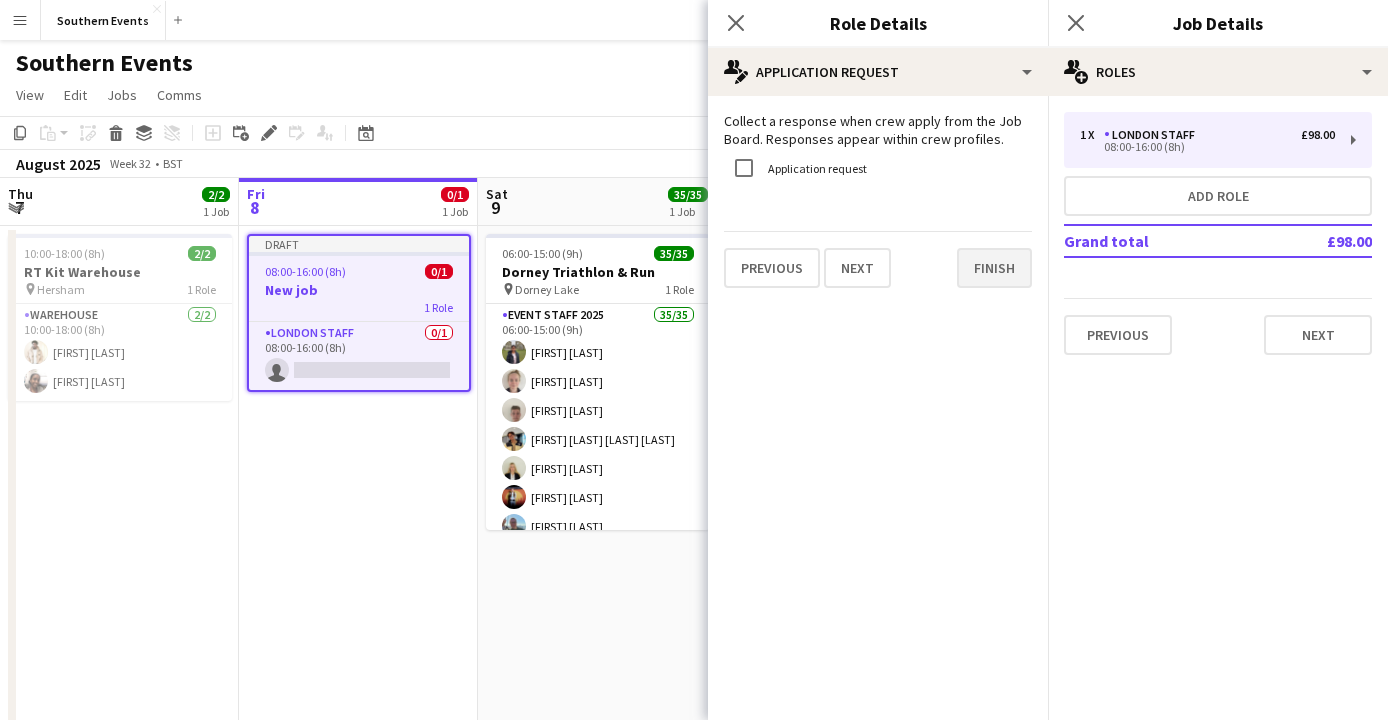 click on "Finish" at bounding box center (994, 268) 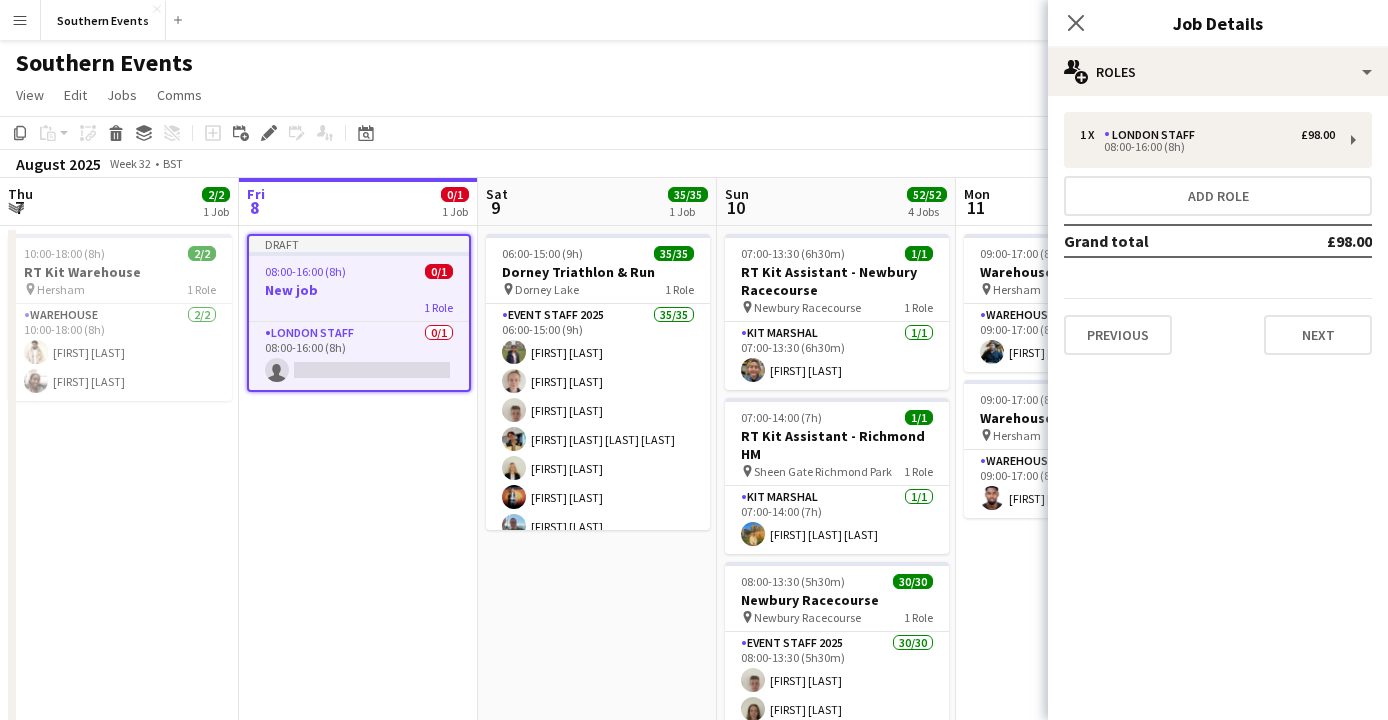 scroll, scrollTop: 0, scrollLeft: 0, axis: both 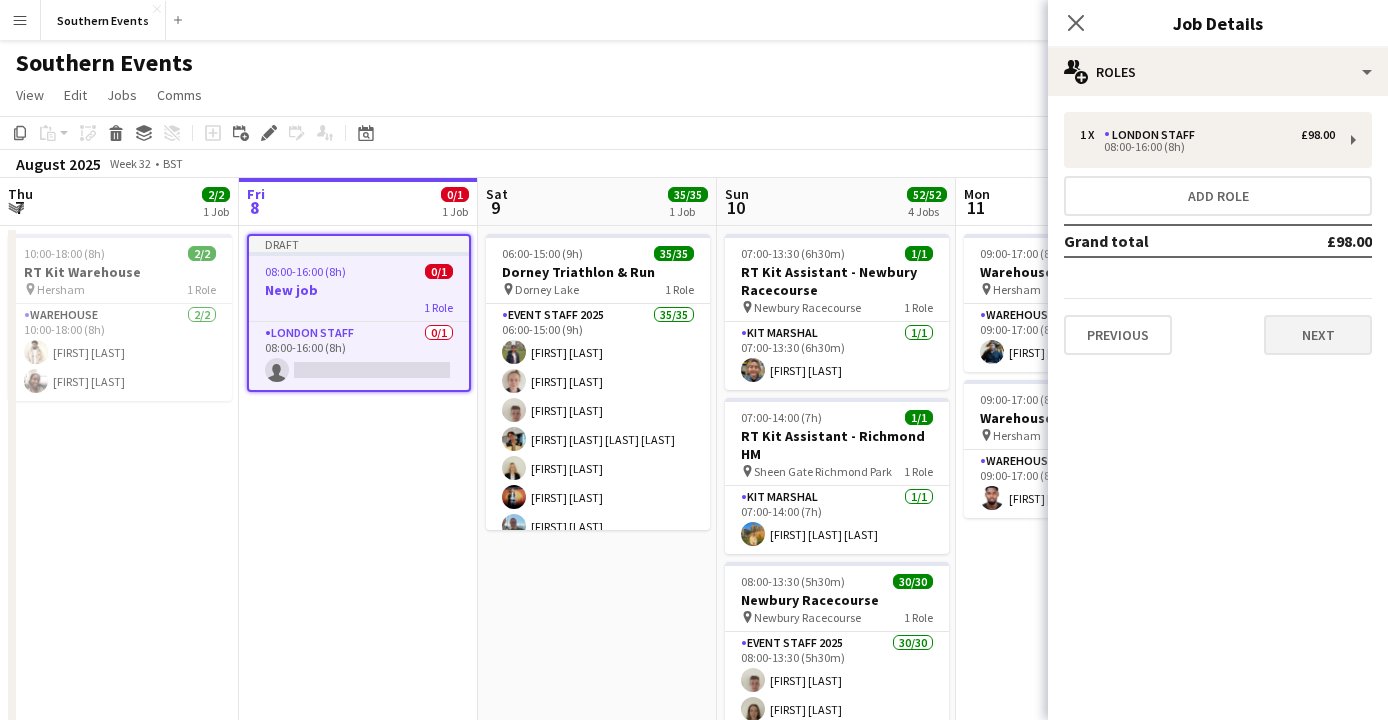 click on "Next" at bounding box center (1318, 335) 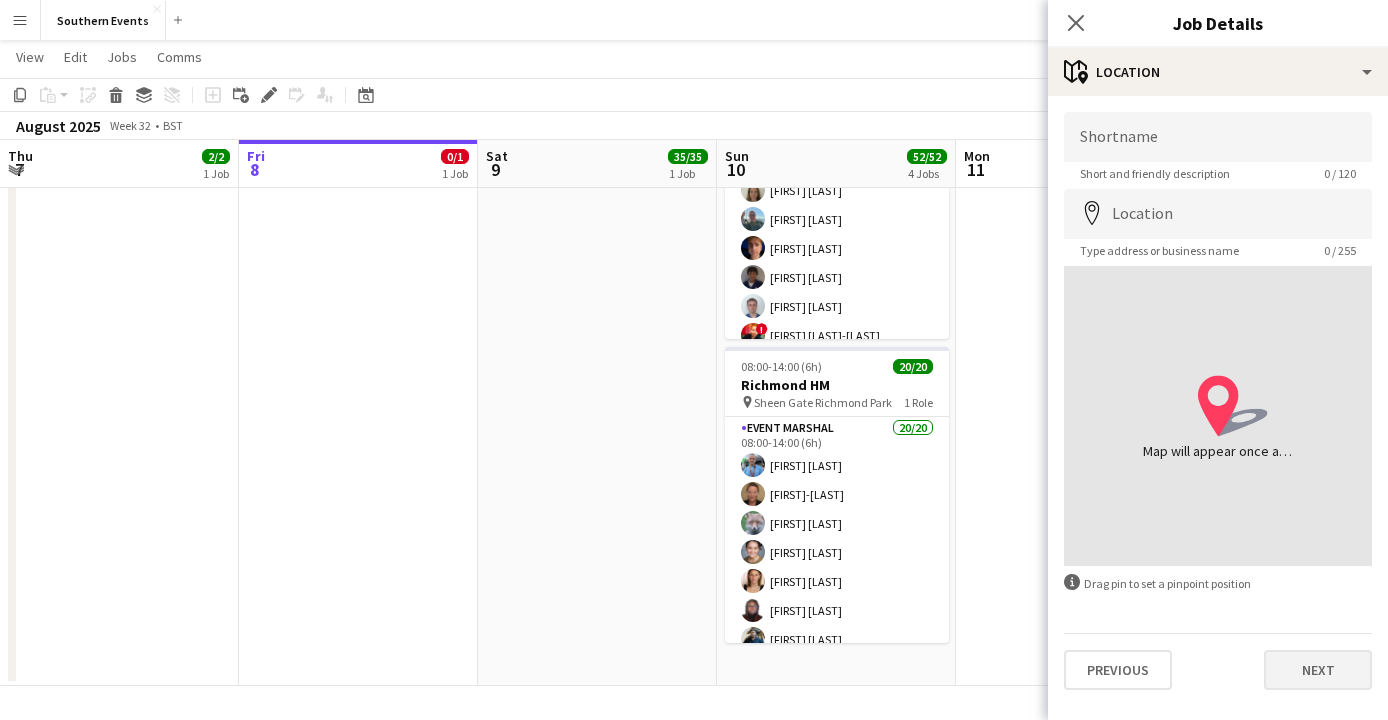 scroll, scrollTop: 517, scrollLeft: 0, axis: vertical 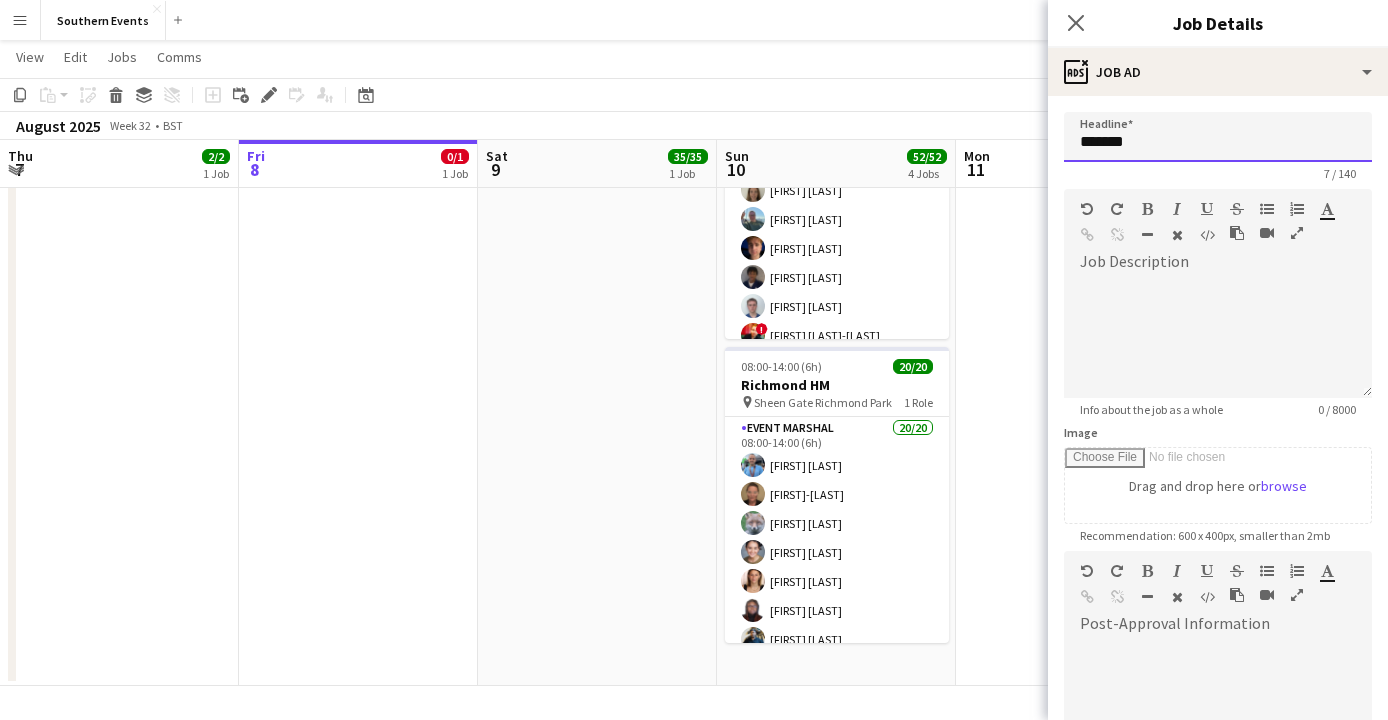 click on "*******" at bounding box center [1218, 137] 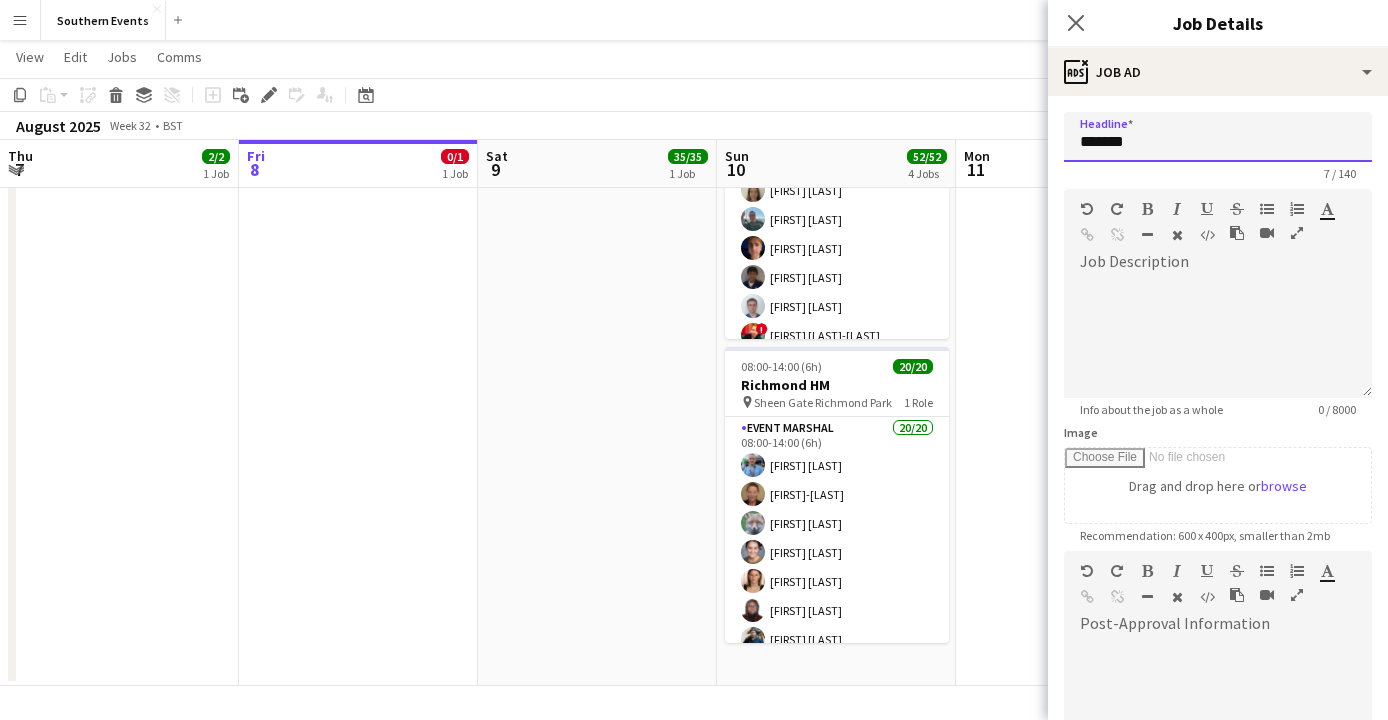 click on "*******" at bounding box center (1218, 137) 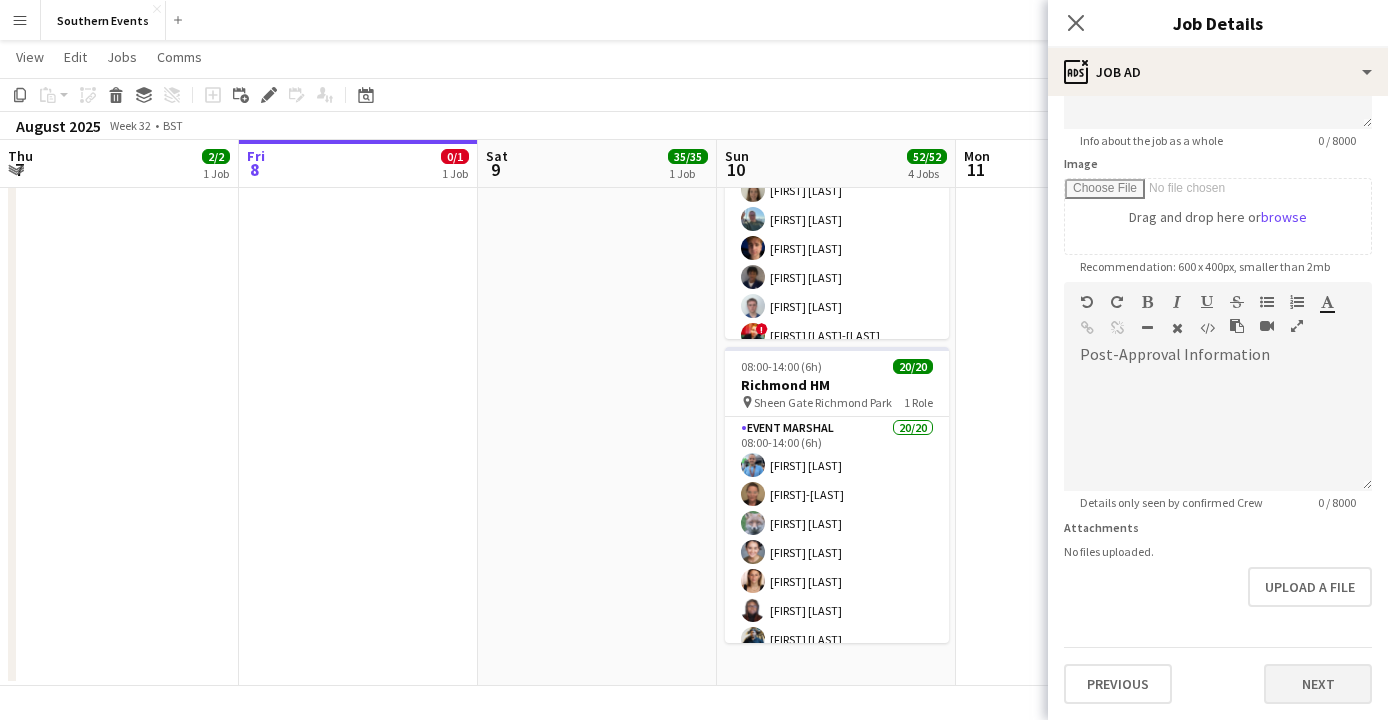 scroll, scrollTop: 269, scrollLeft: 0, axis: vertical 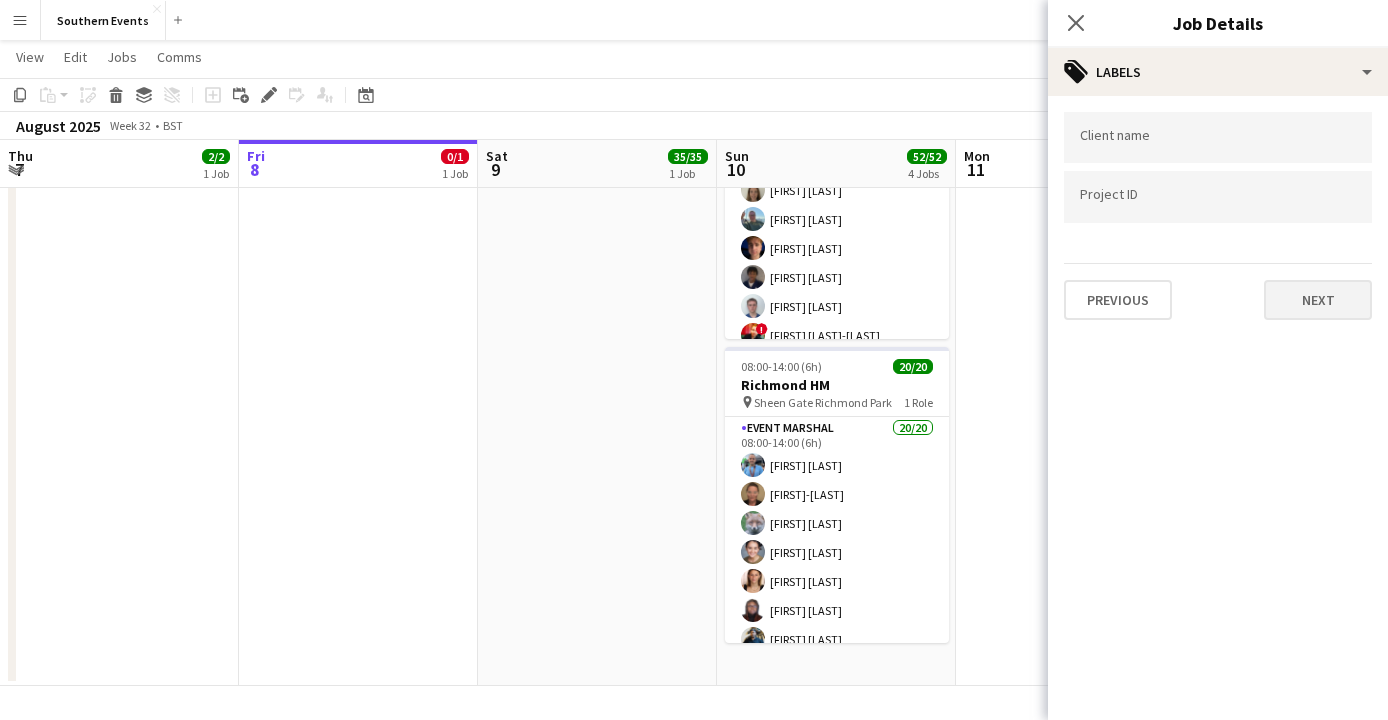 click on "Next" at bounding box center (1318, 300) 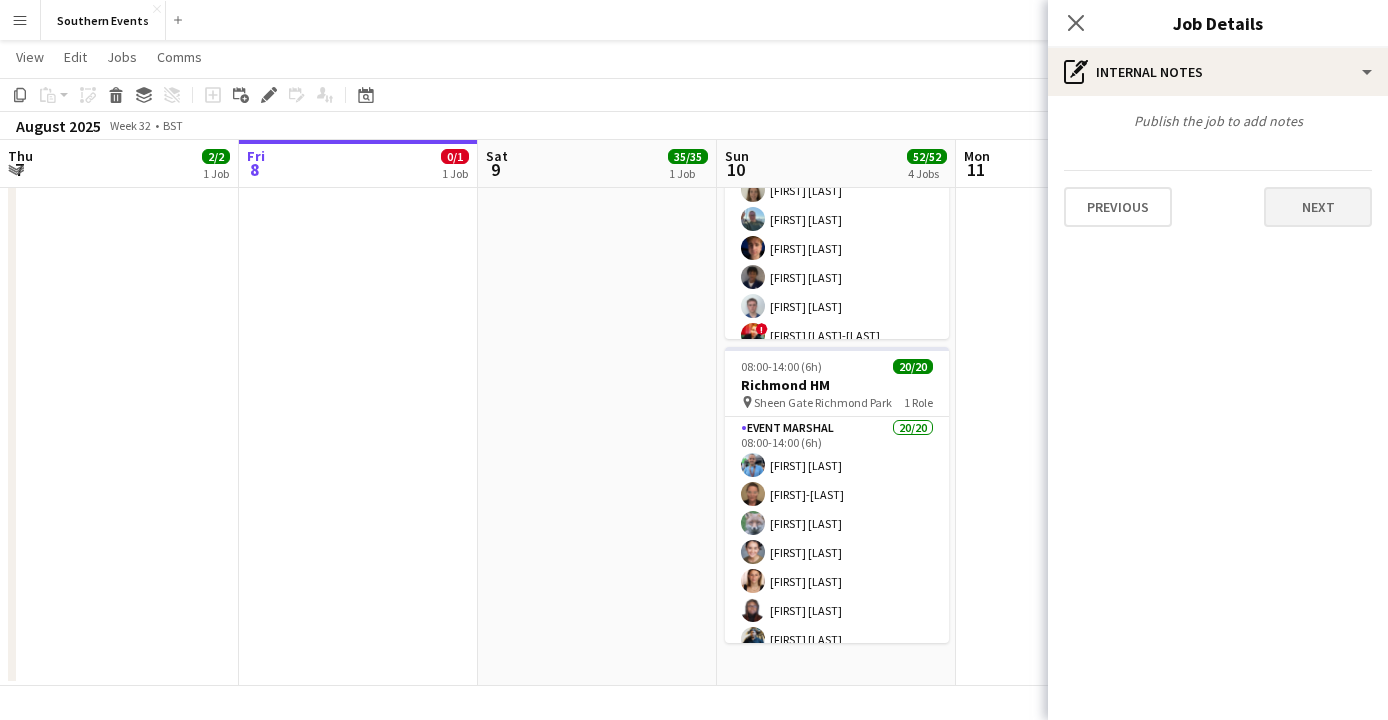 click on "Next" at bounding box center [1318, 207] 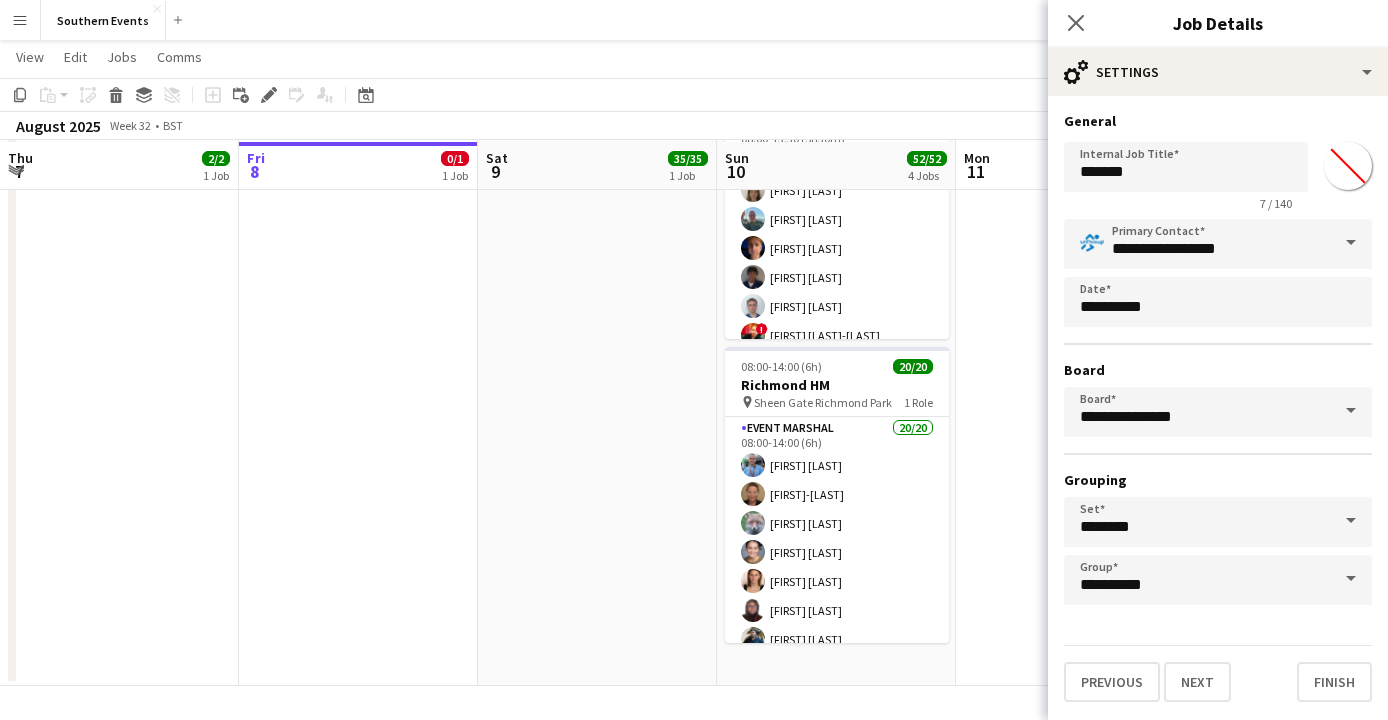 scroll, scrollTop: 517, scrollLeft: 0, axis: vertical 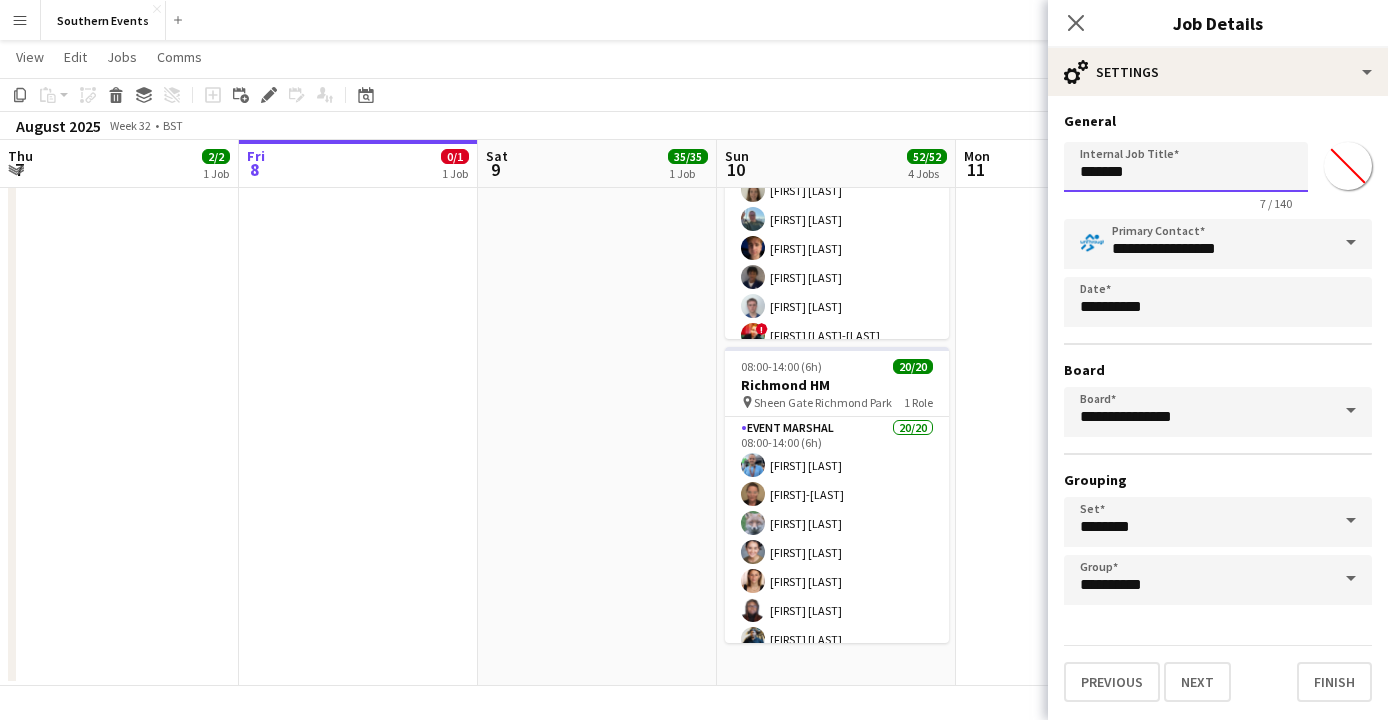 click on "*******" at bounding box center [1186, 167] 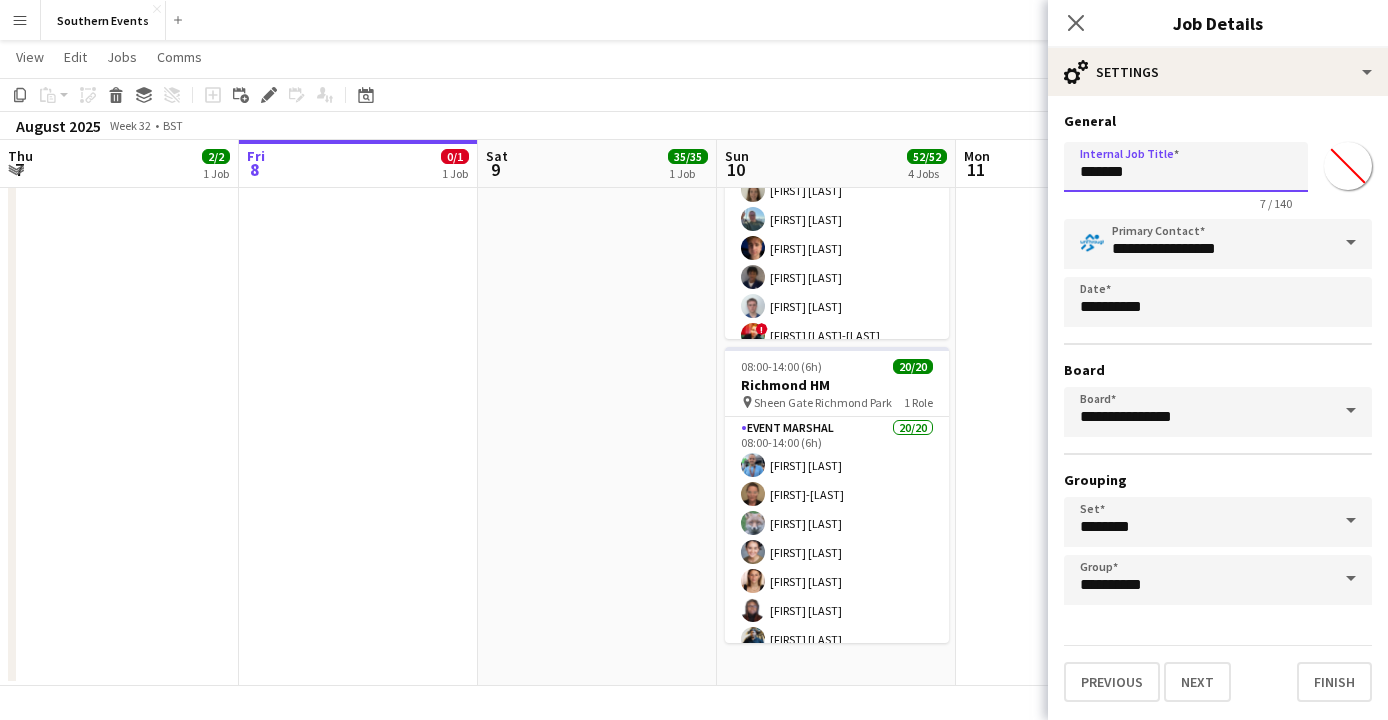 click on "*******" at bounding box center (1186, 167) 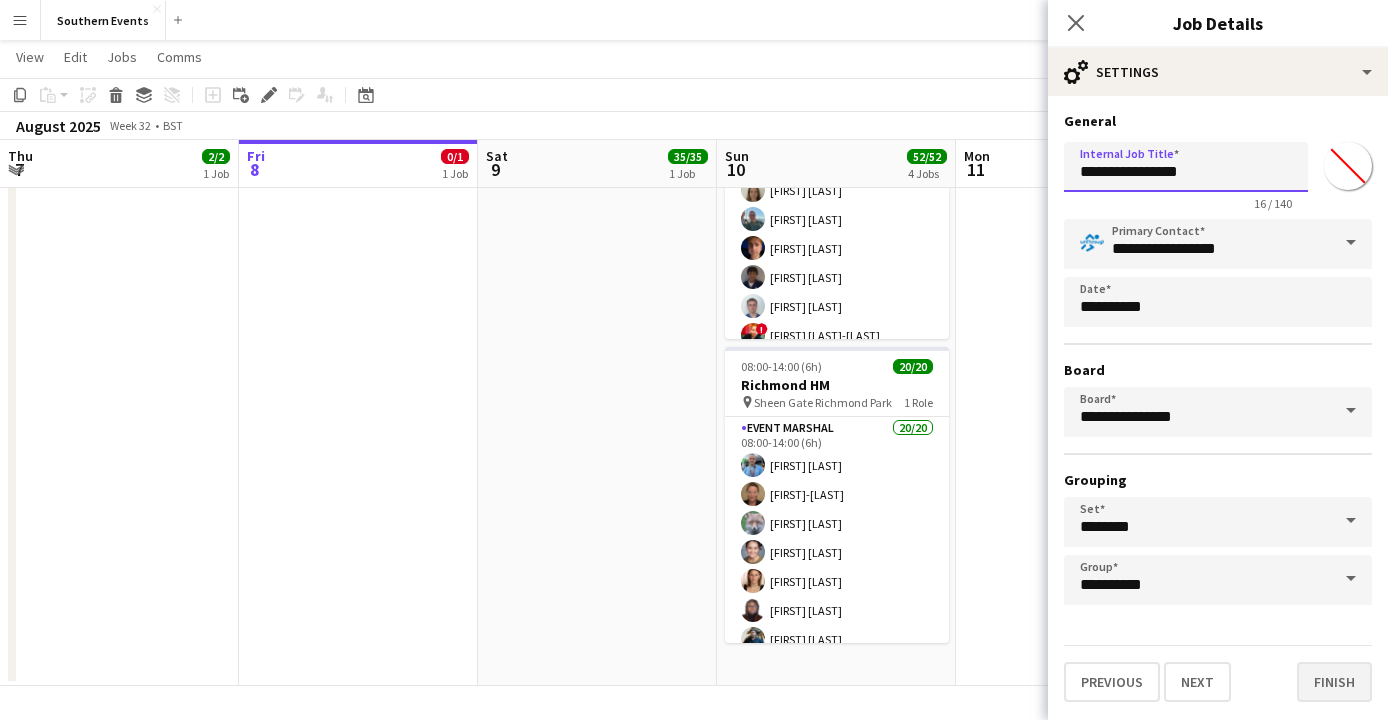 type on "**********" 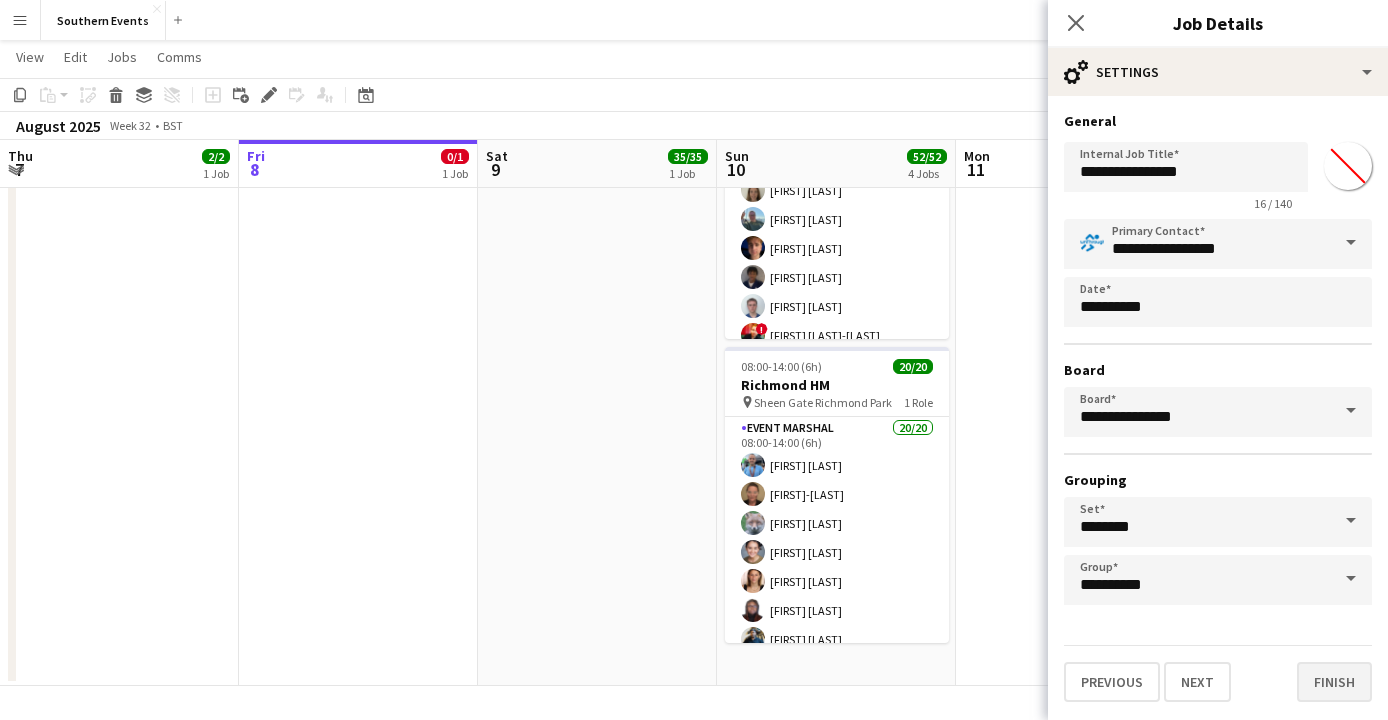 click on "Finish" at bounding box center [1334, 682] 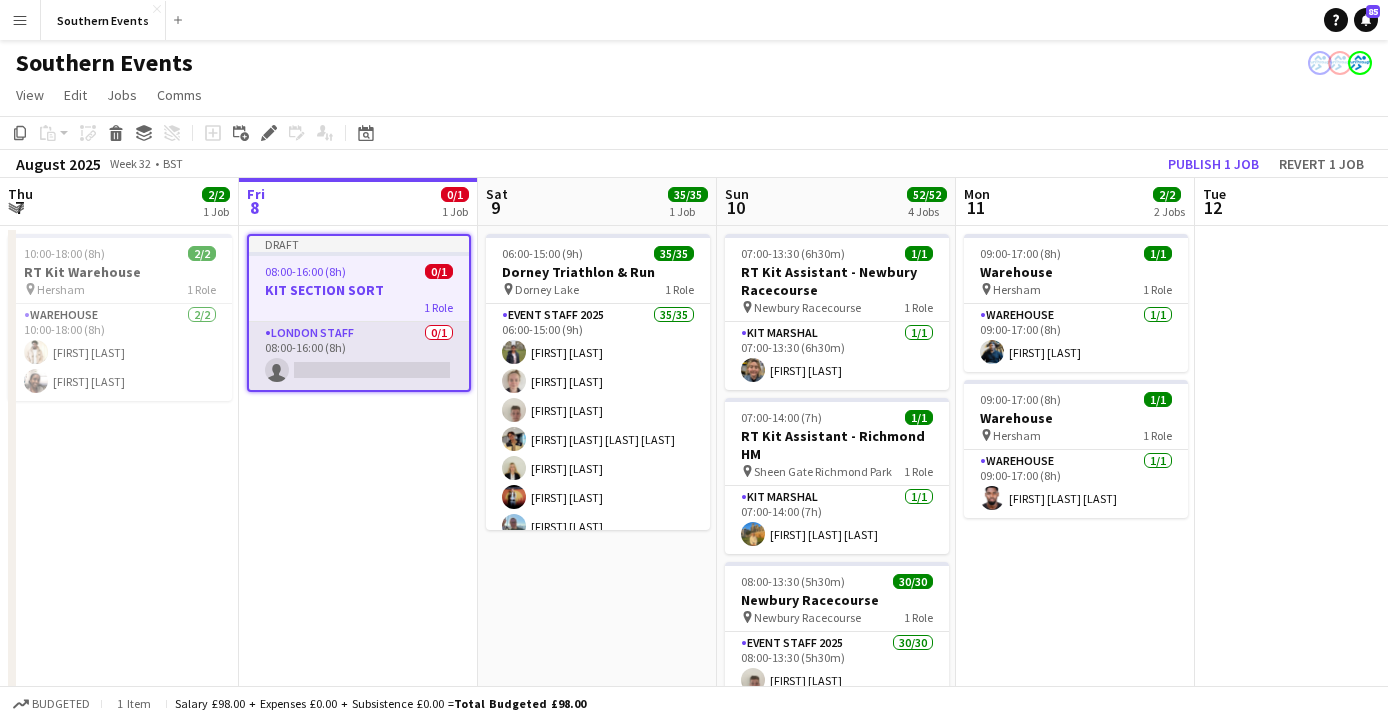 scroll, scrollTop: 0, scrollLeft: 0, axis: both 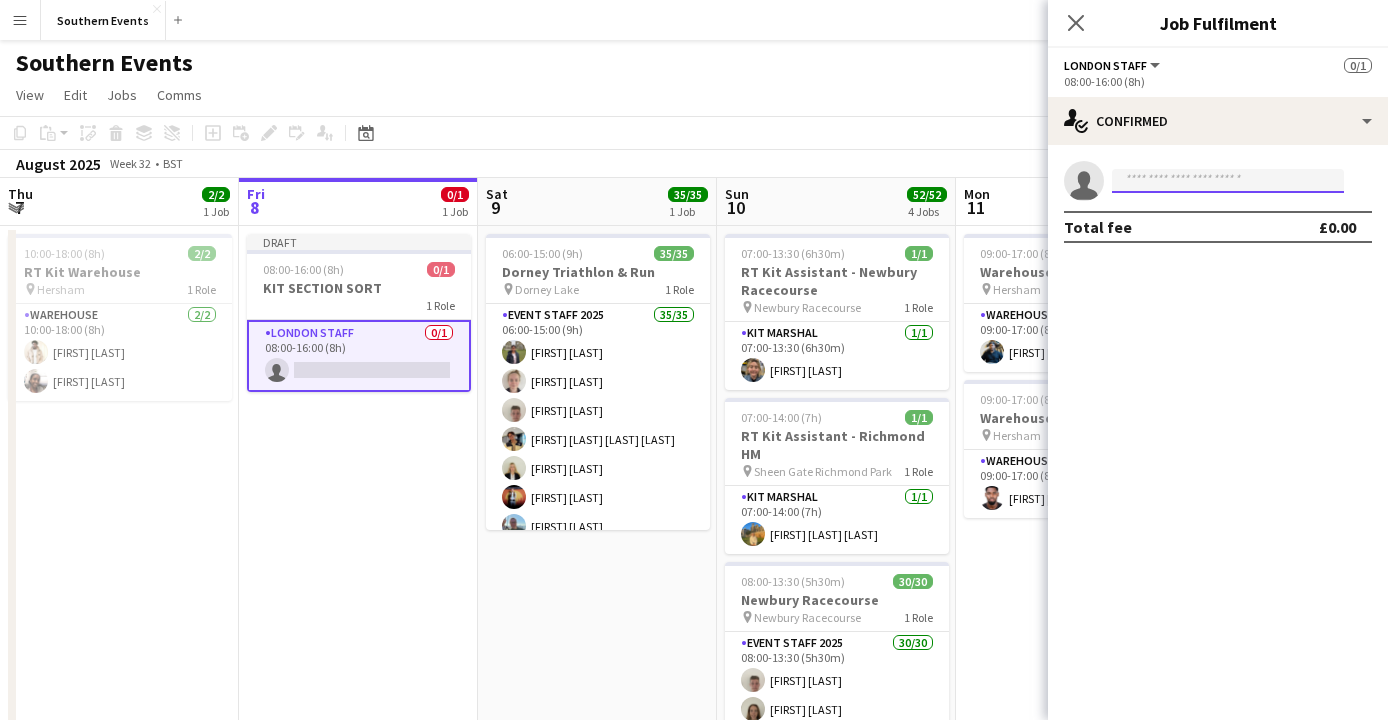 click at bounding box center [1228, 181] 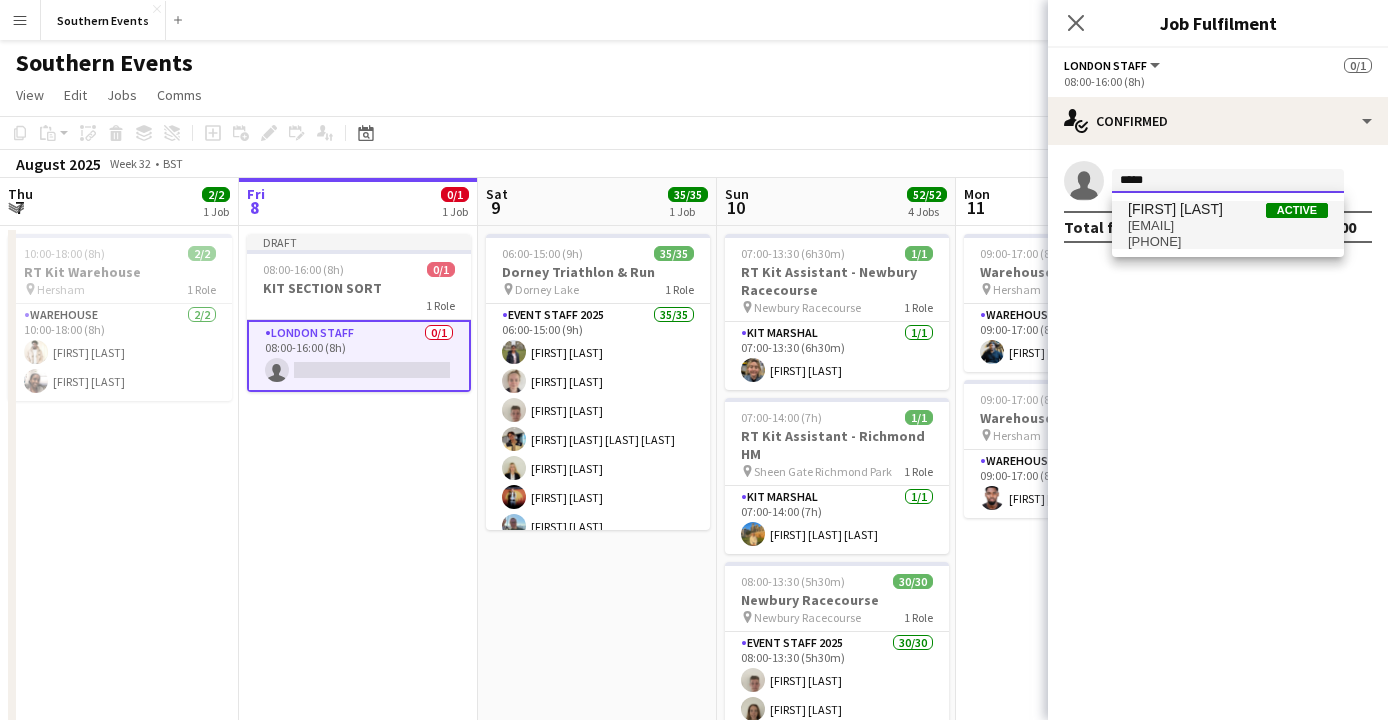 type on "*****" 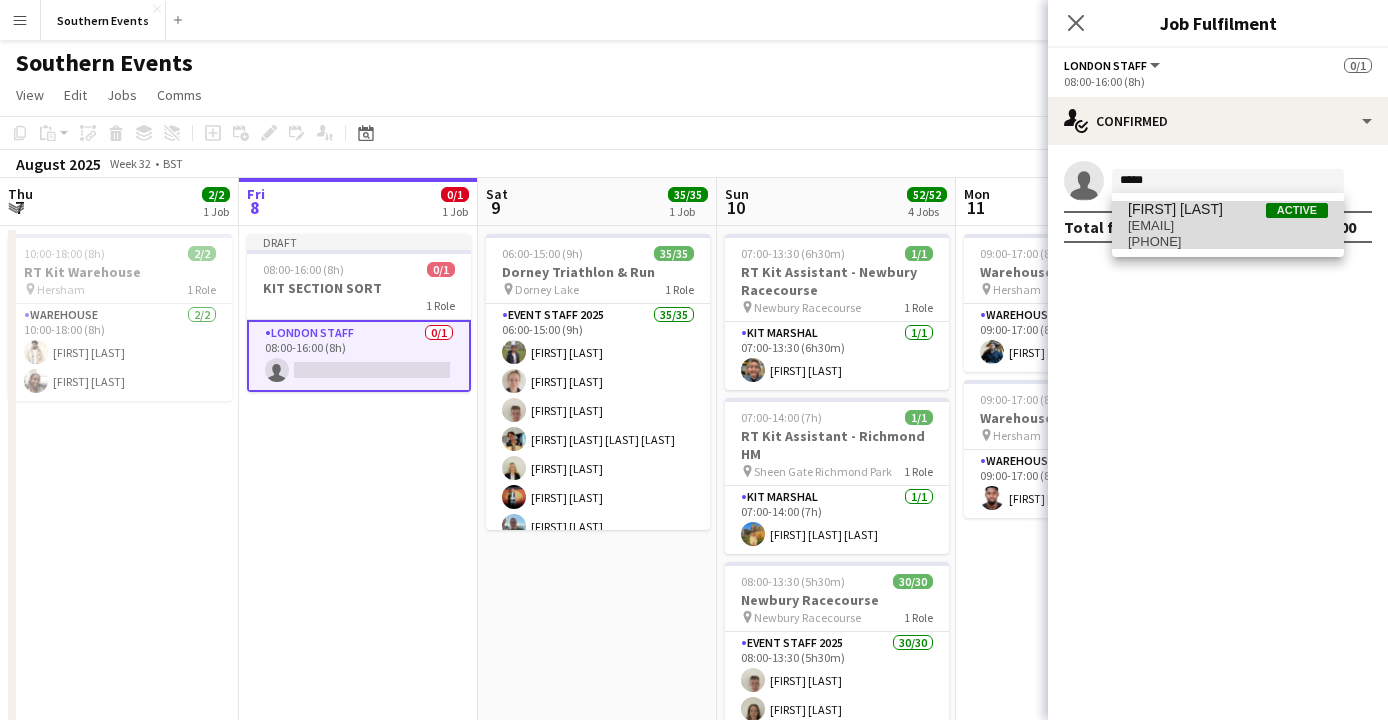 click on "[EMAIL]" at bounding box center (1228, 226) 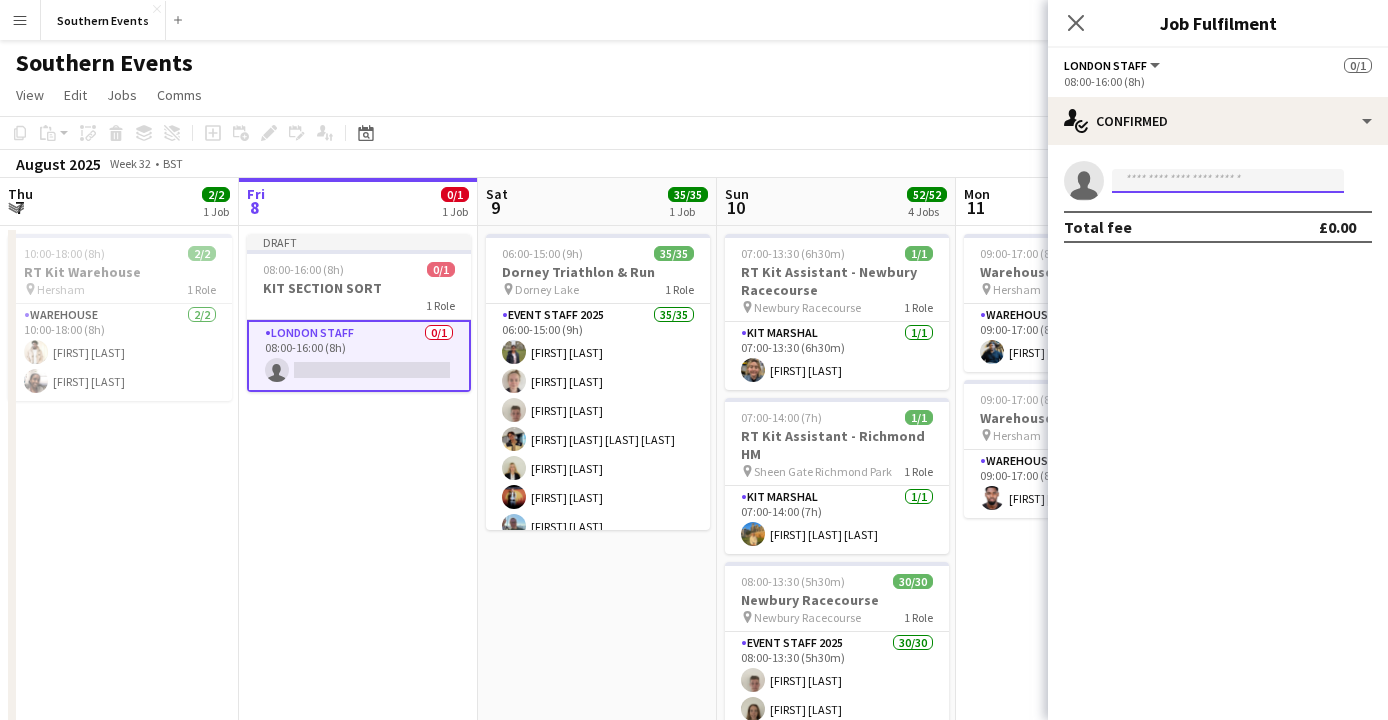 click at bounding box center [1228, 181] 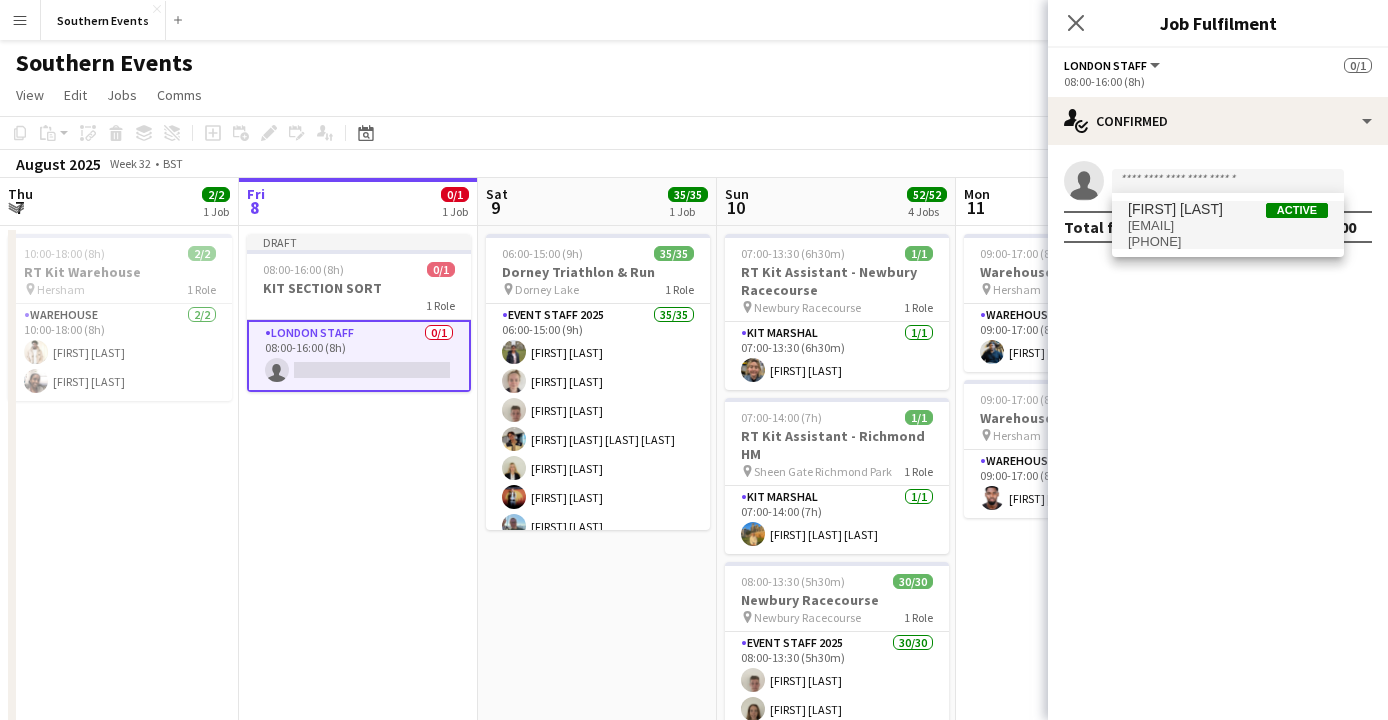click on "[FIRST] [LAST]" at bounding box center [1175, 209] 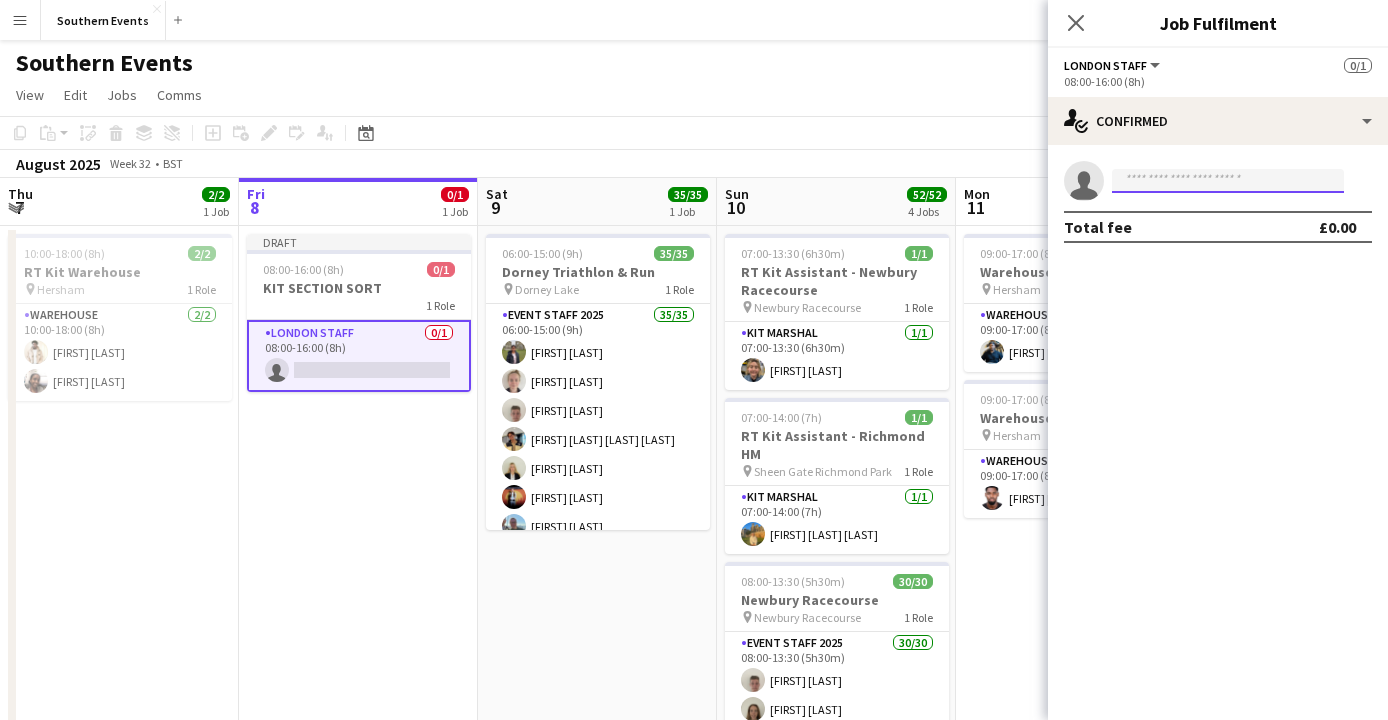 scroll, scrollTop: 0, scrollLeft: 0, axis: both 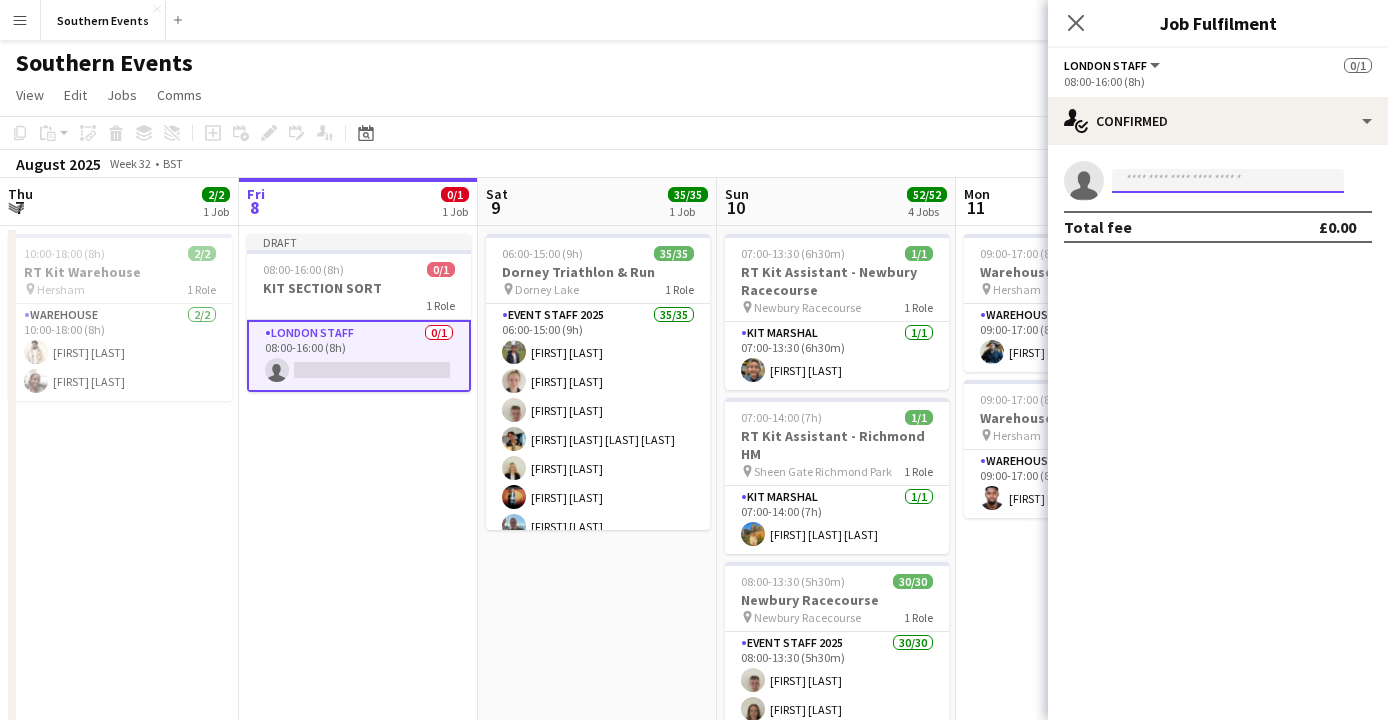 click at bounding box center (1228, 181) 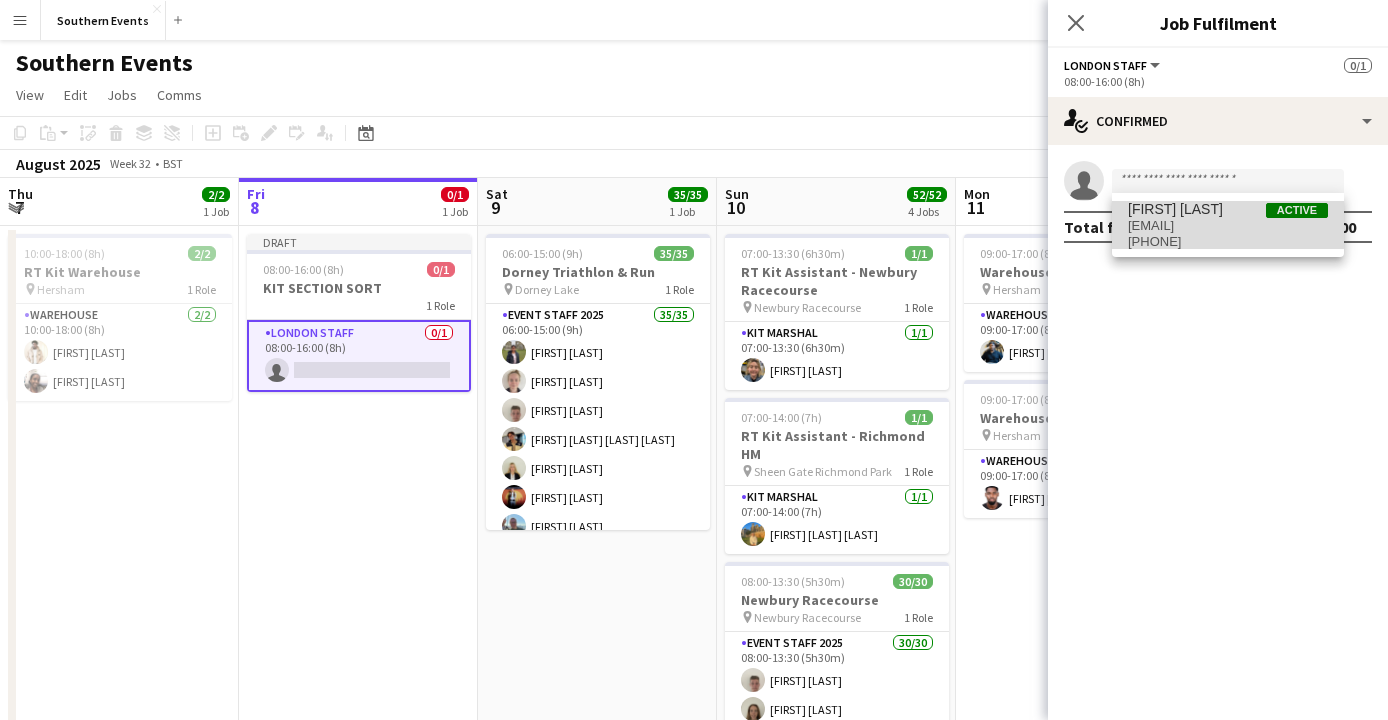 click on "[EMAIL]" at bounding box center [1228, 226] 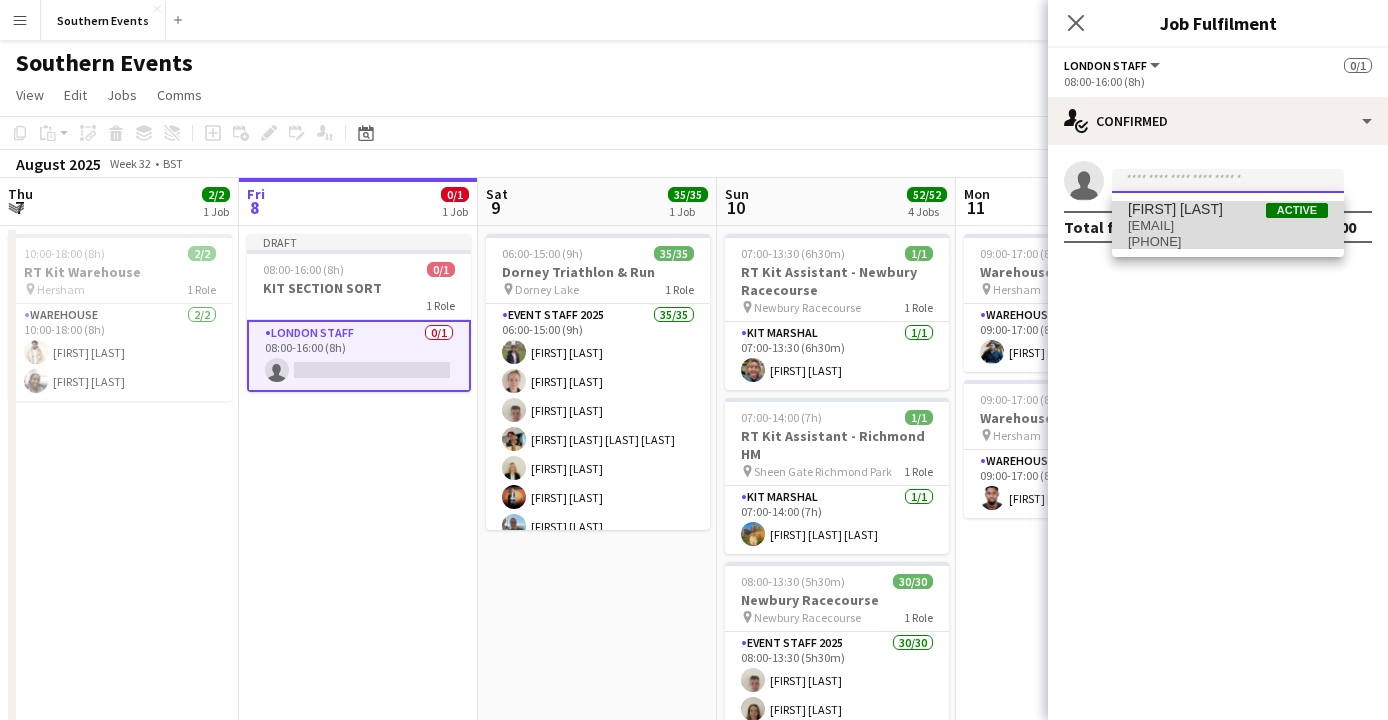 type 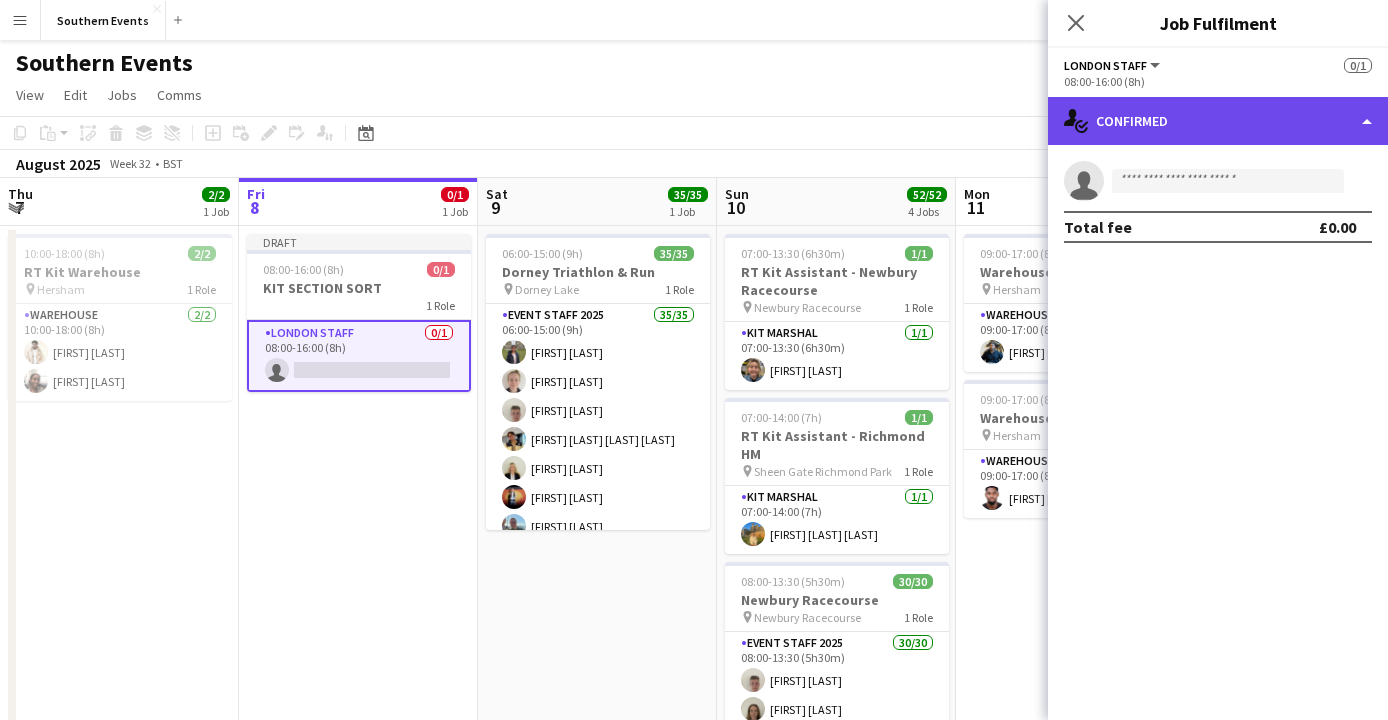 click on "single-neutral-actions-check-2
Confirmed" 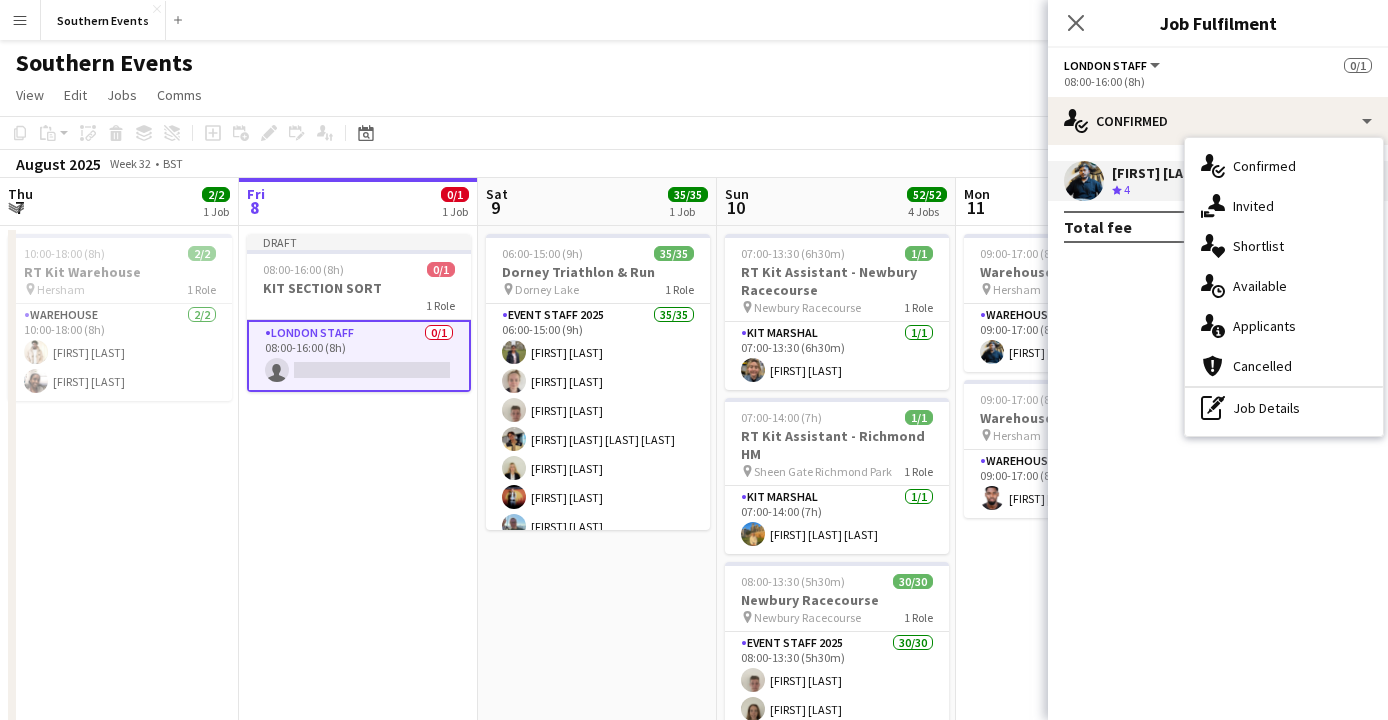 click on "check
Confirmed   [FIRST] [LAST]
Crew rating
4   Total fee   £0.00" 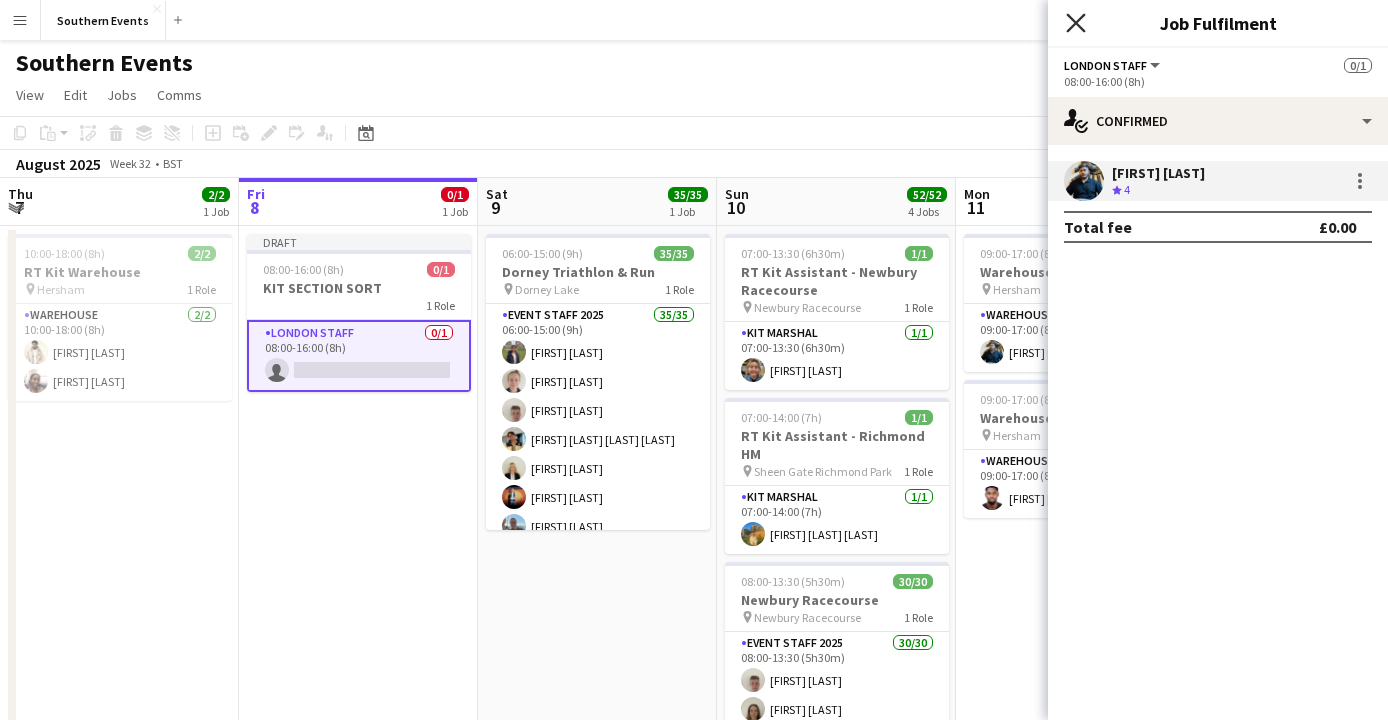 click on "Close pop-in" 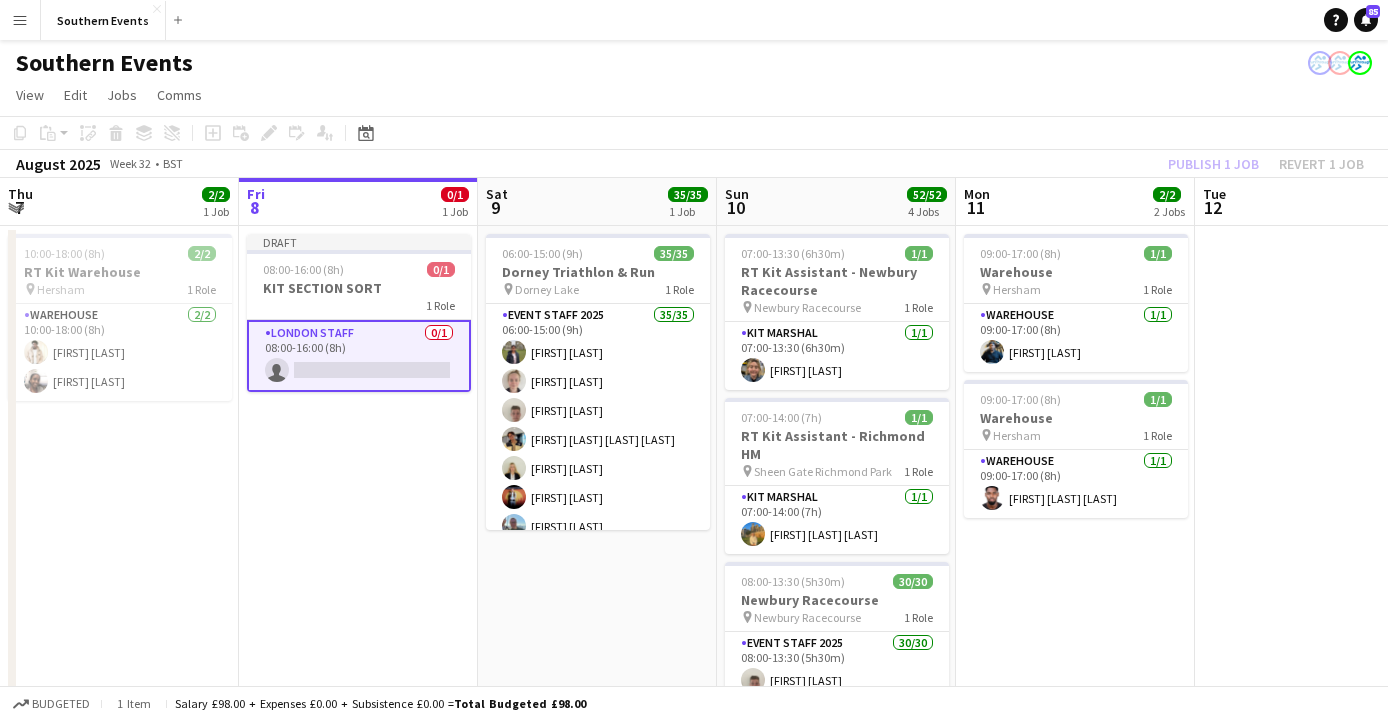click on "London Staff   0/1   08:00-16:00 (8h)
single-neutral-actions" at bounding box center [359, 356] 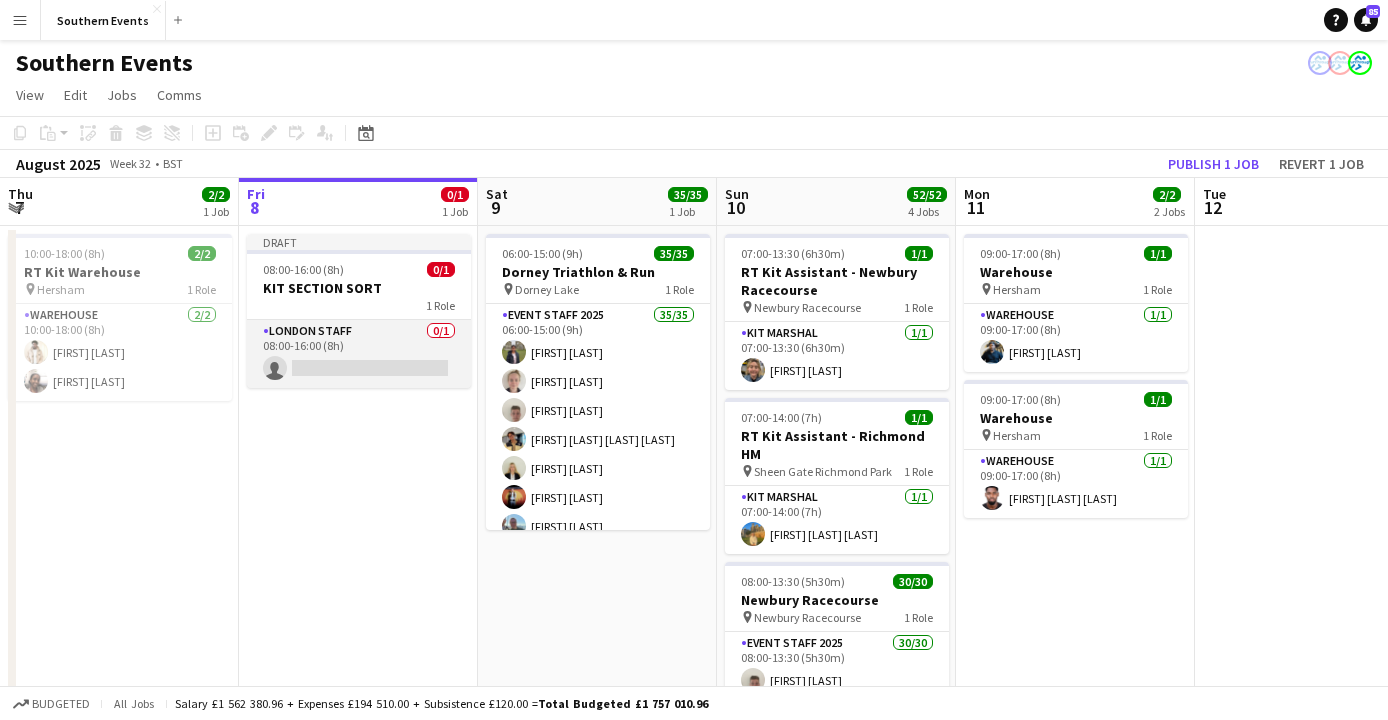click on "London Staff   0/1   08:00-16:00 (8h)
single-neutral-actions" at bounding box center (359, 354) 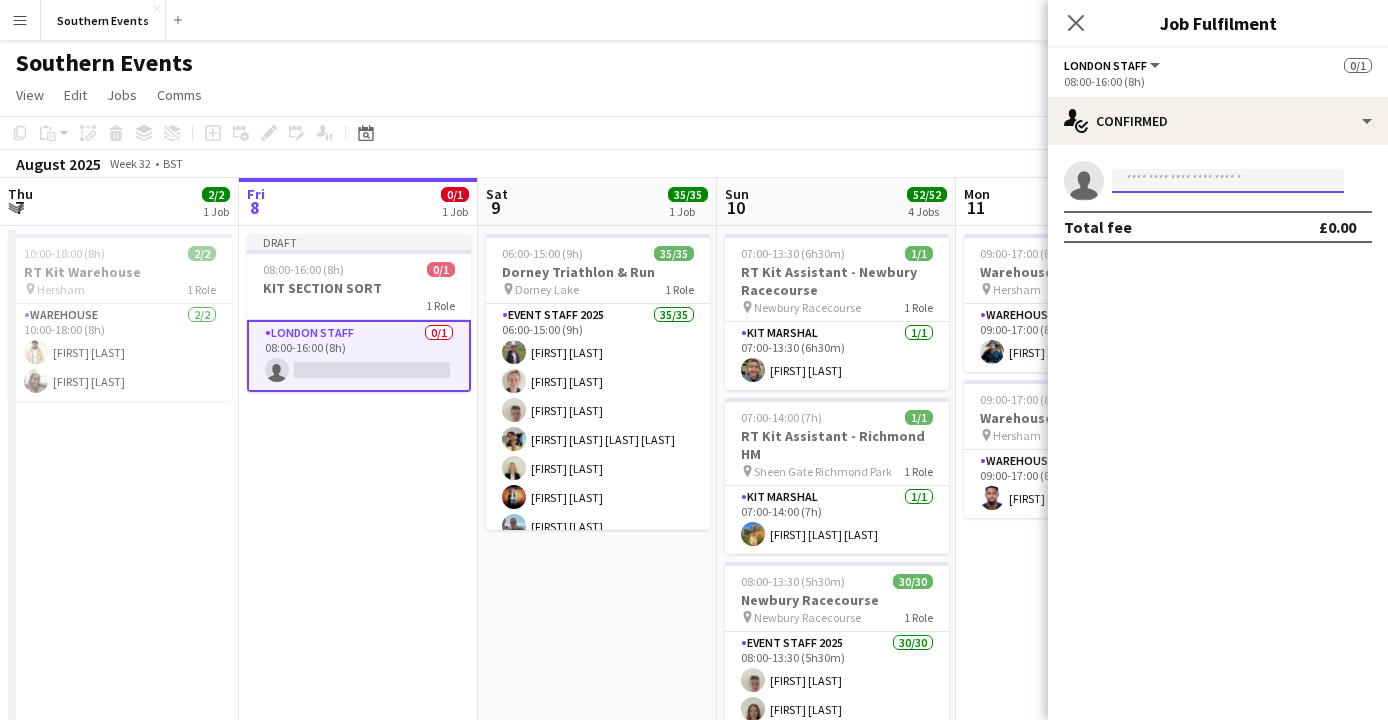 click at bounding box center [1228, 181] 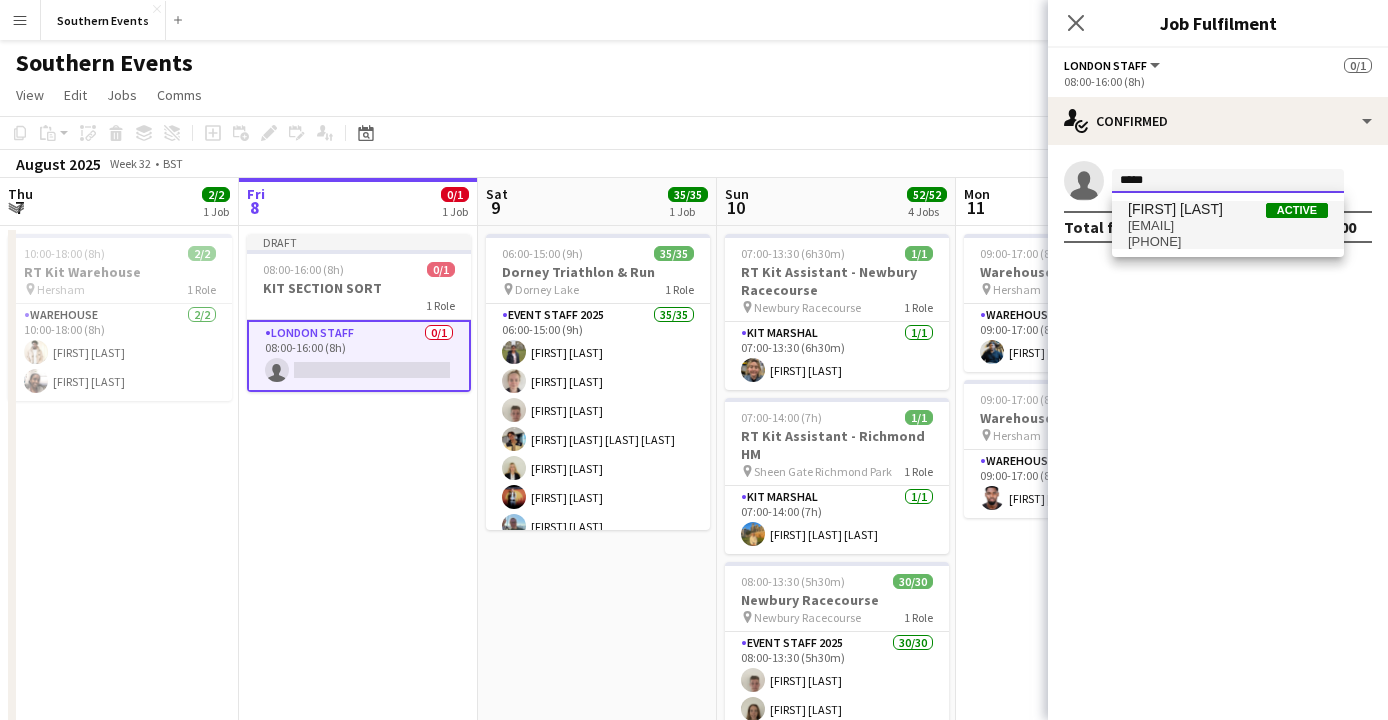 type on "*****" 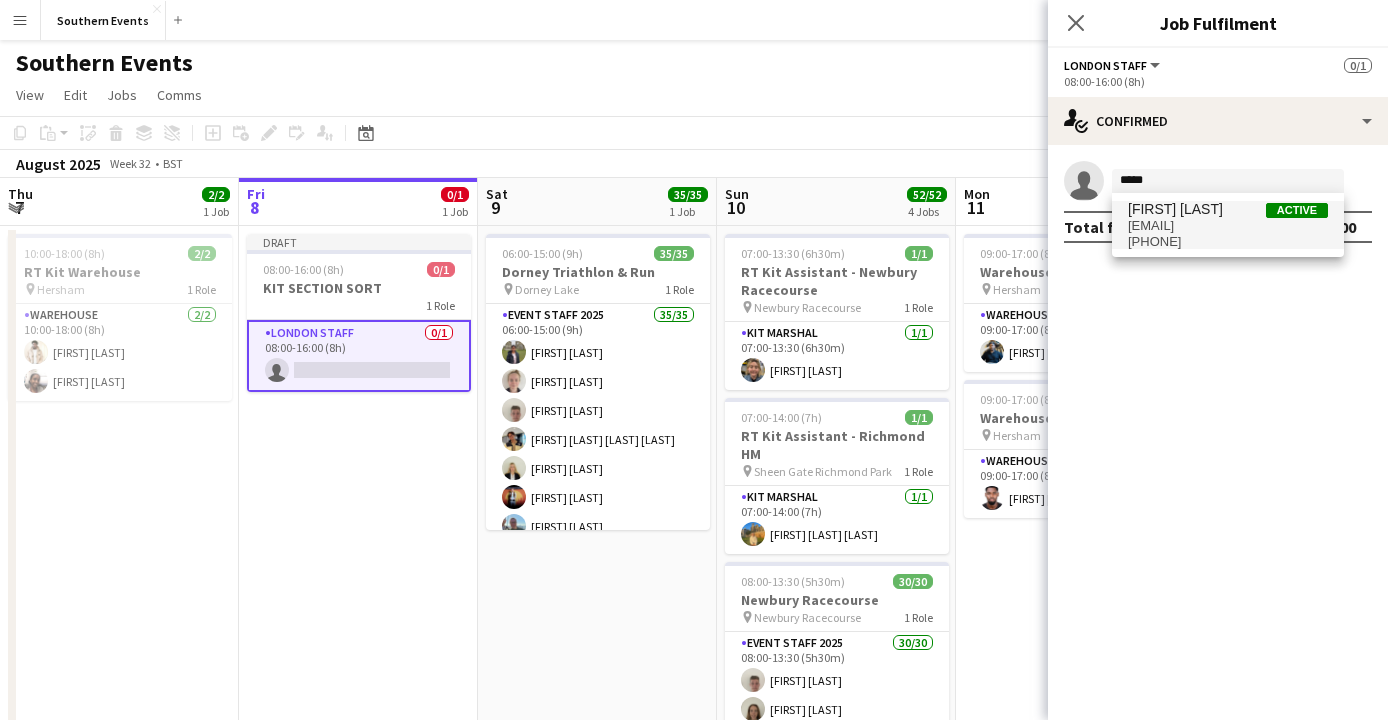 click on "[EMAIL]" at bounding box center [1228, 226] 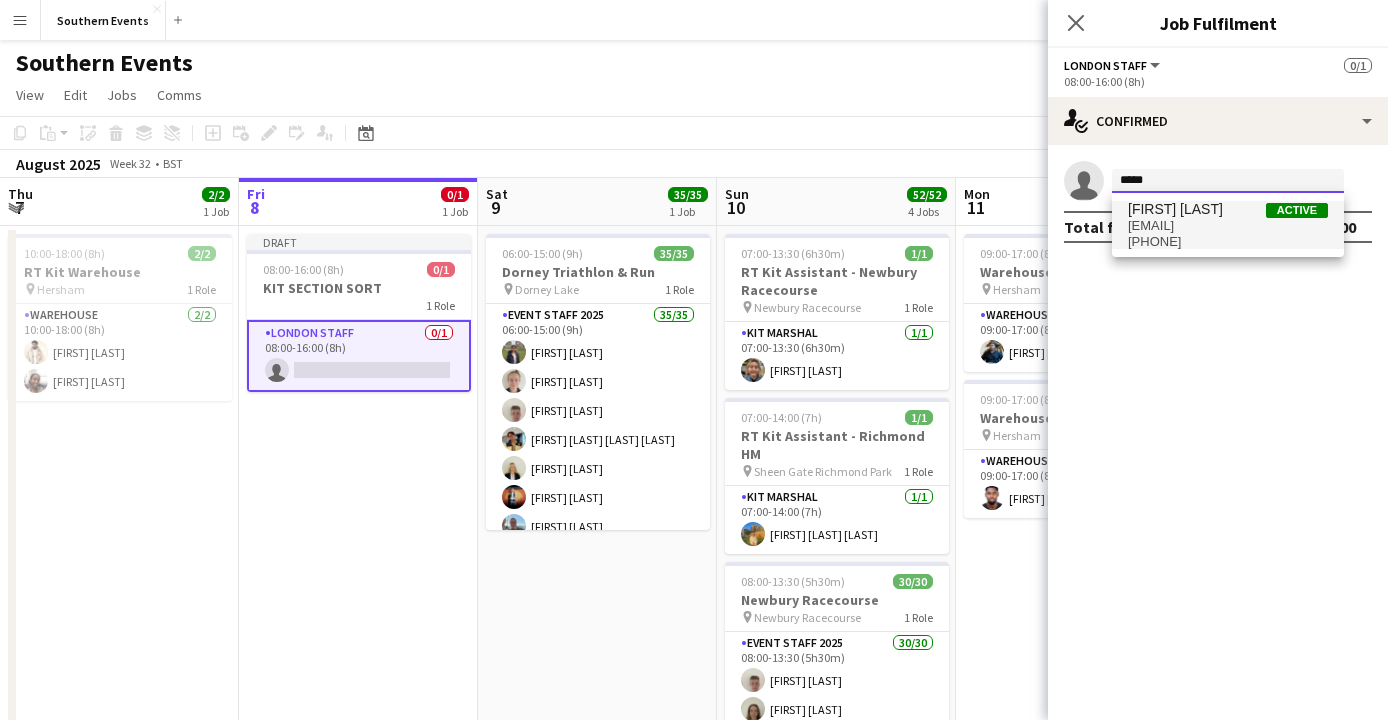 type 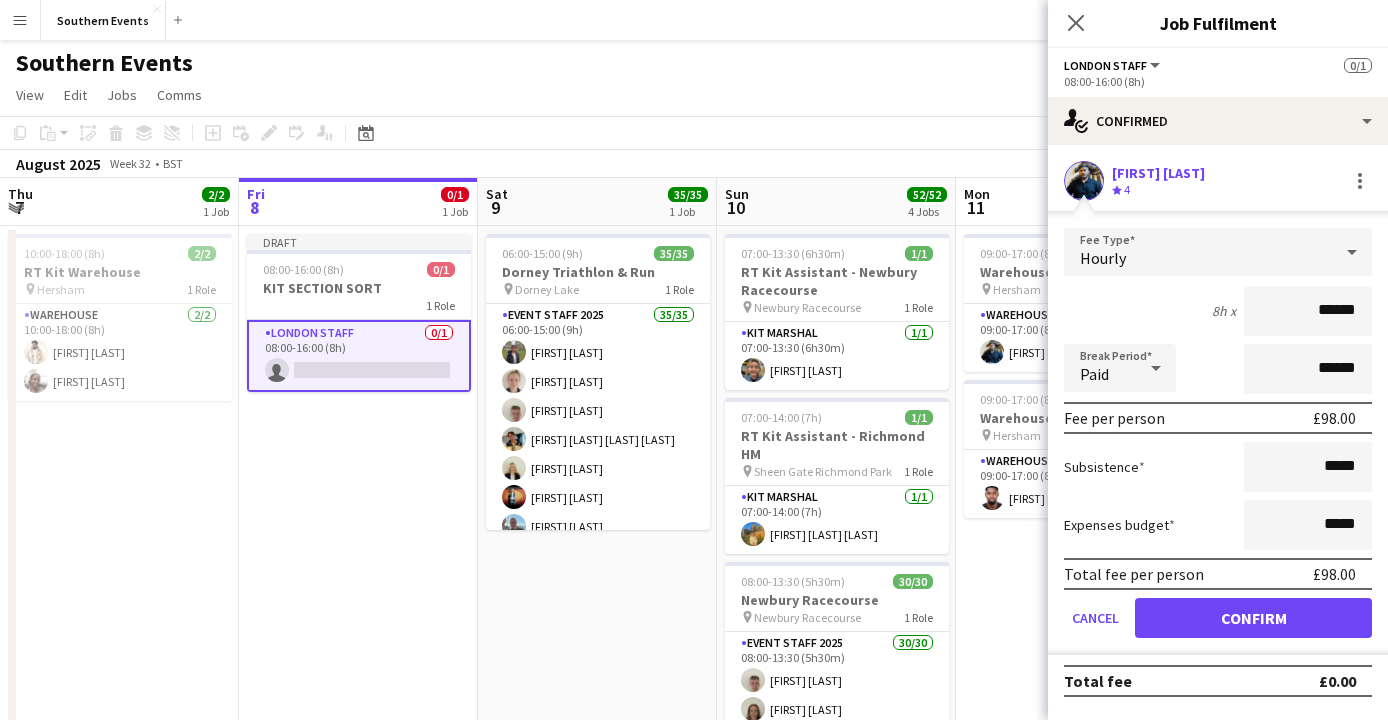 click on "Confirm" at bounding box center [1253, 618] 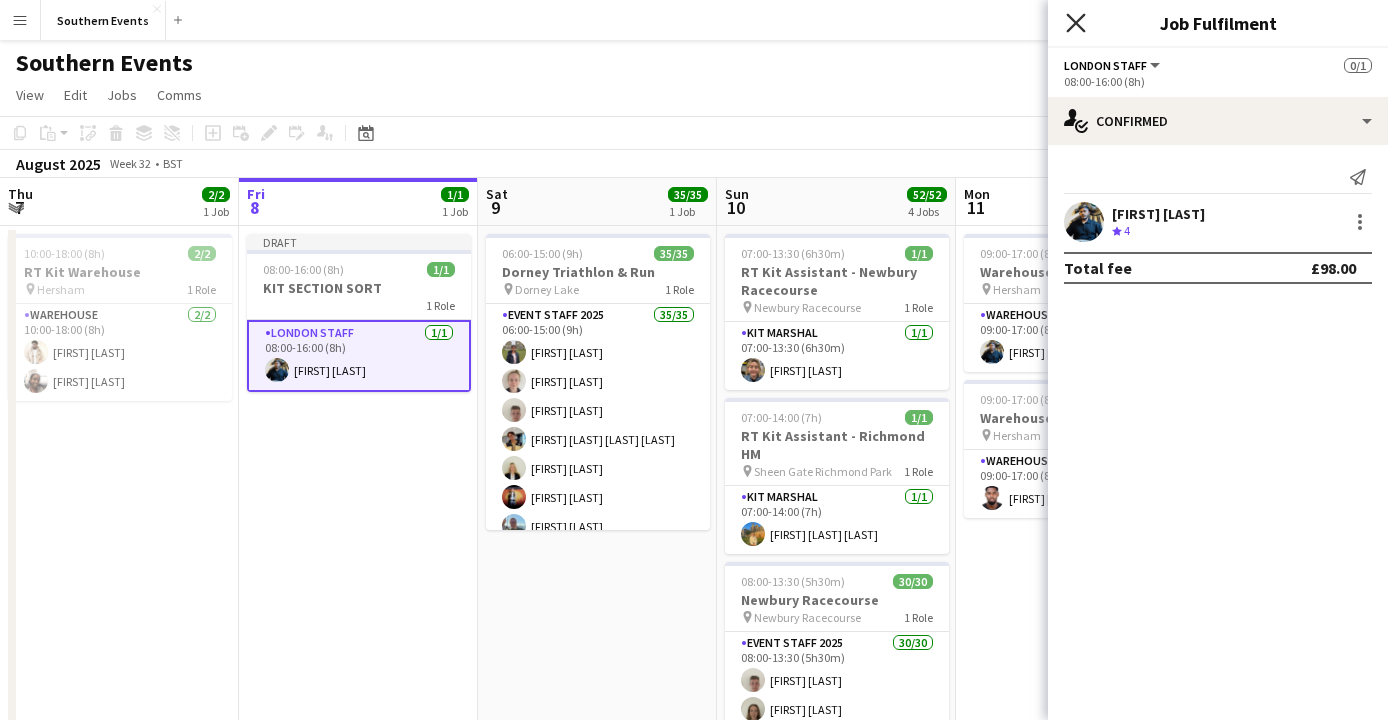click 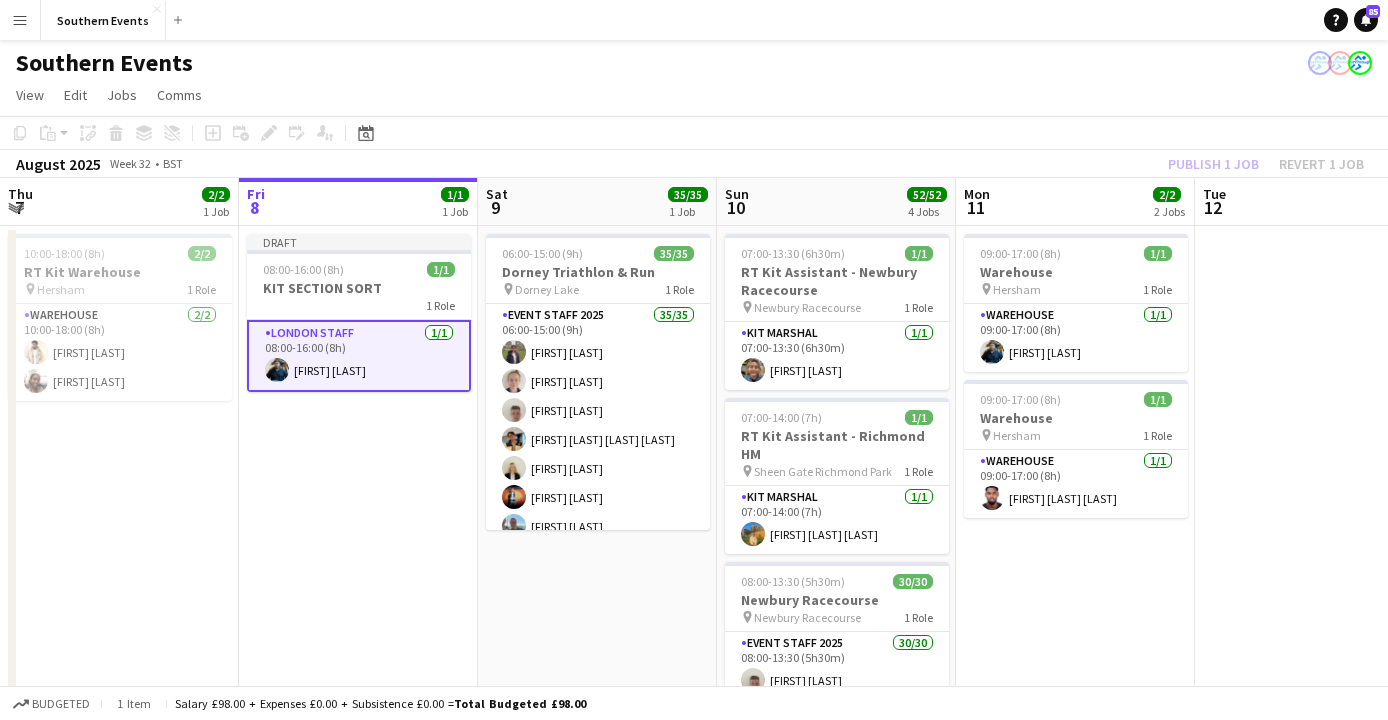 click on "Publish 1 job   Revert 1 job" 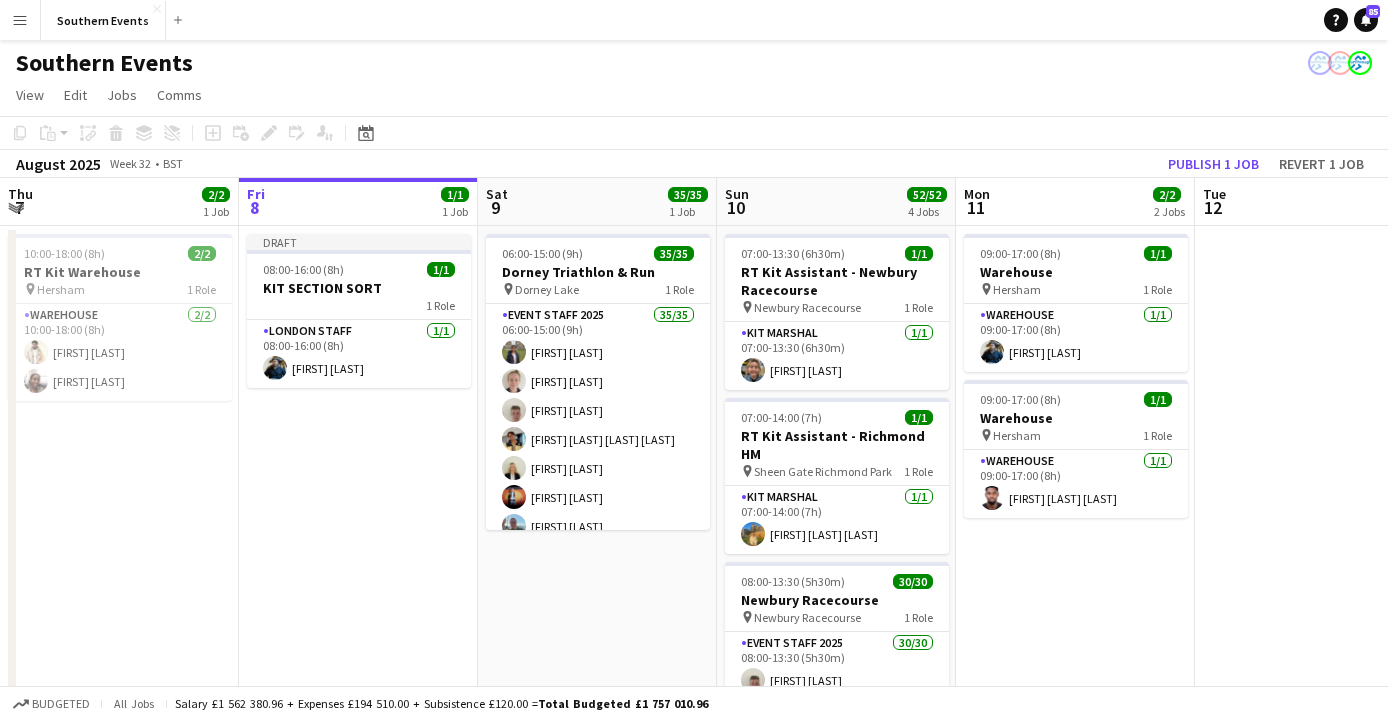 click on "Publish 1 job" 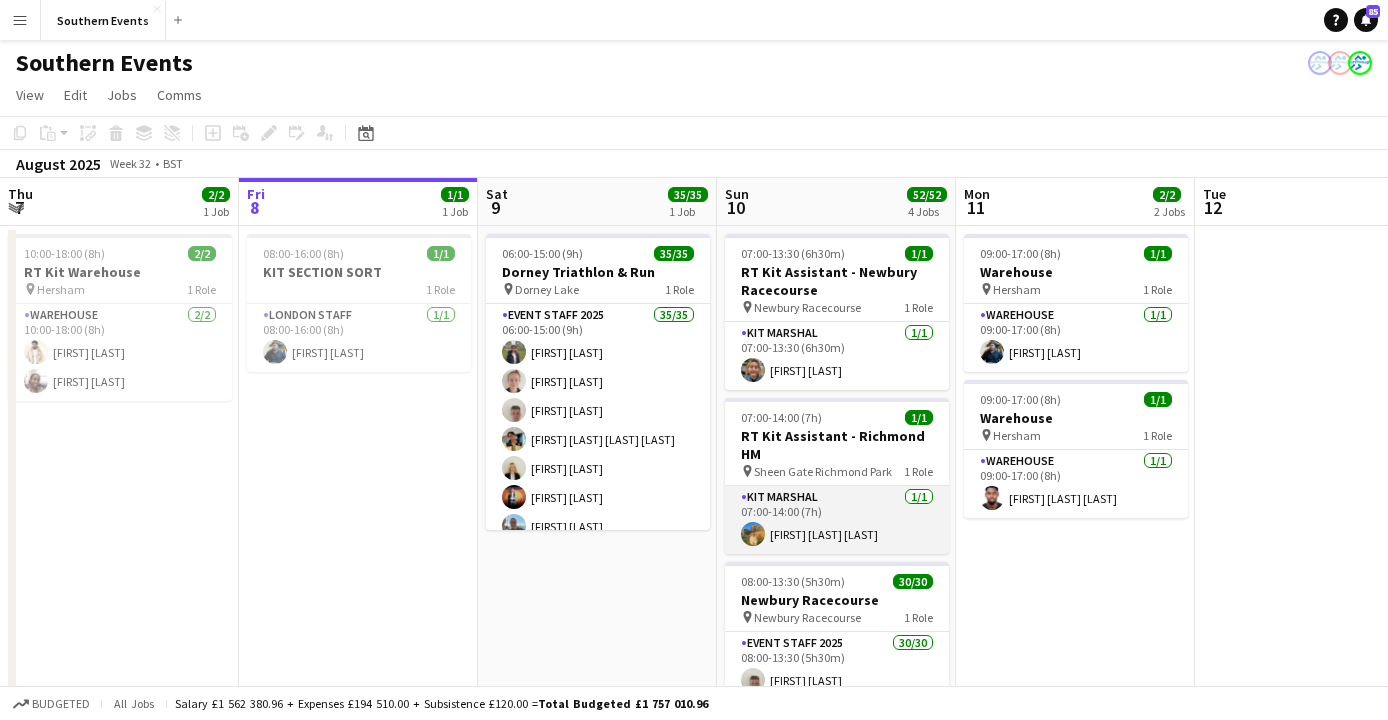 scroll, scrollTop: 0, scrollLeft: 0, axis: both 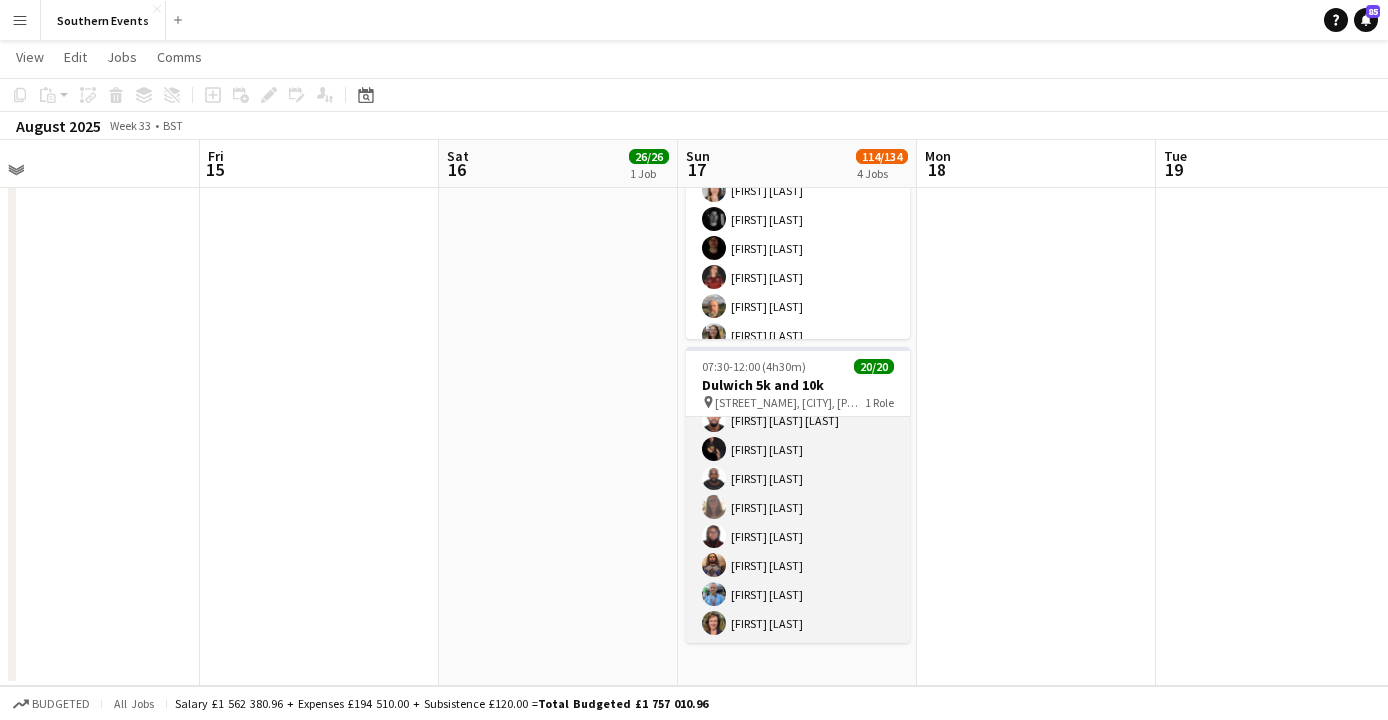 click at bounding box center [714, 449] 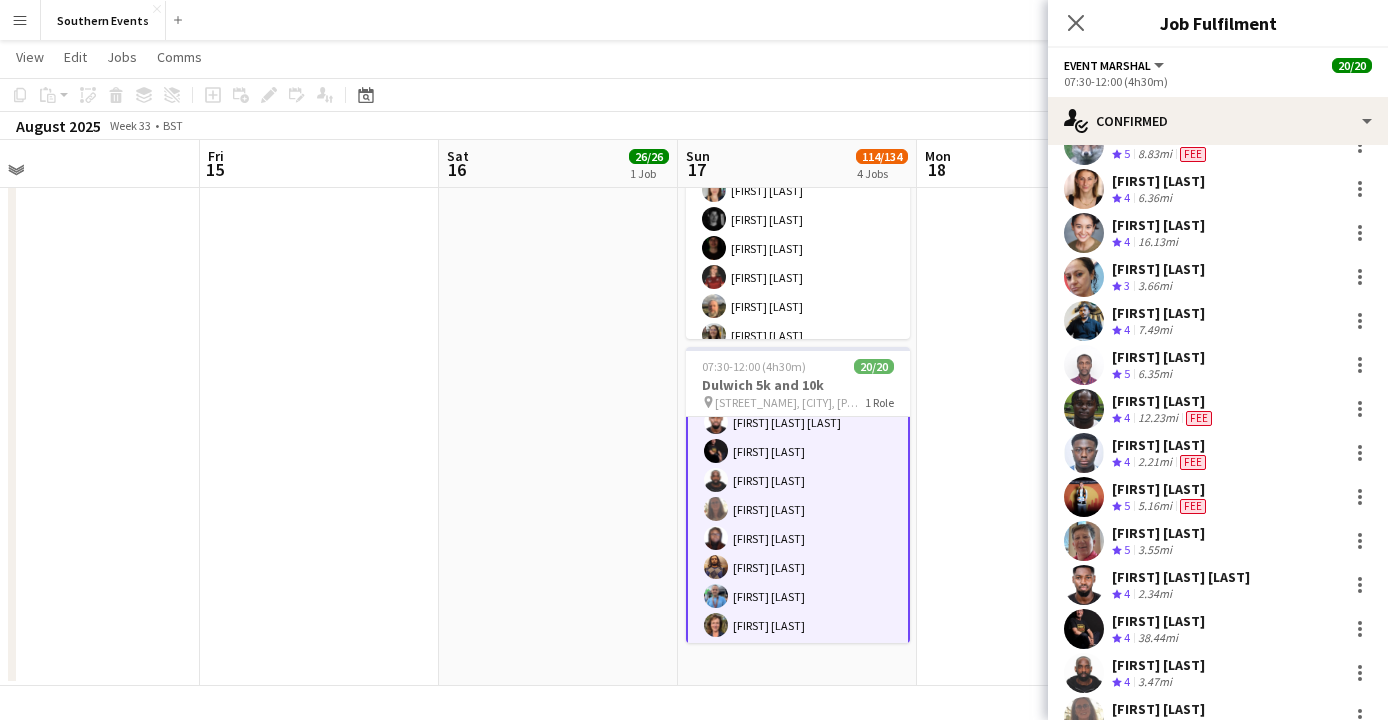 scroll, scrollTop: 272, scrollLeft: 0, axis: vertical 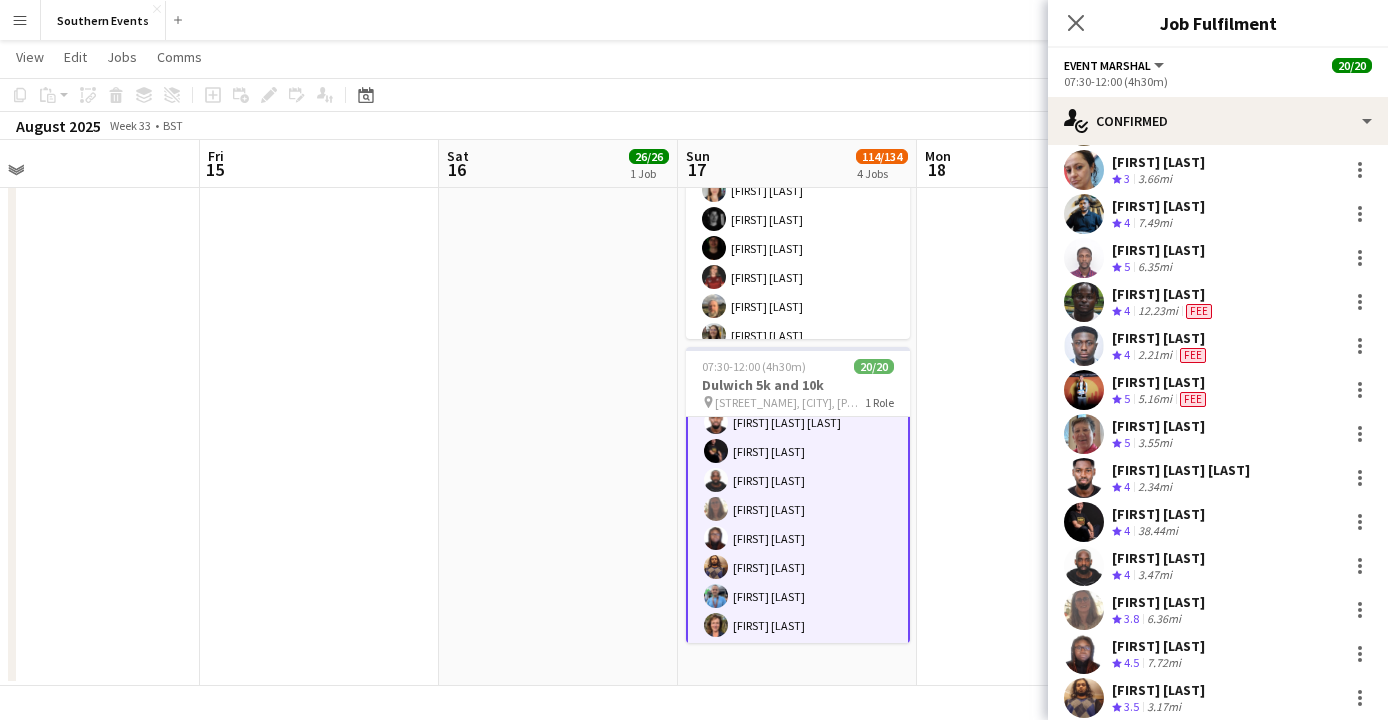 click at bounding box center [1084, 522] 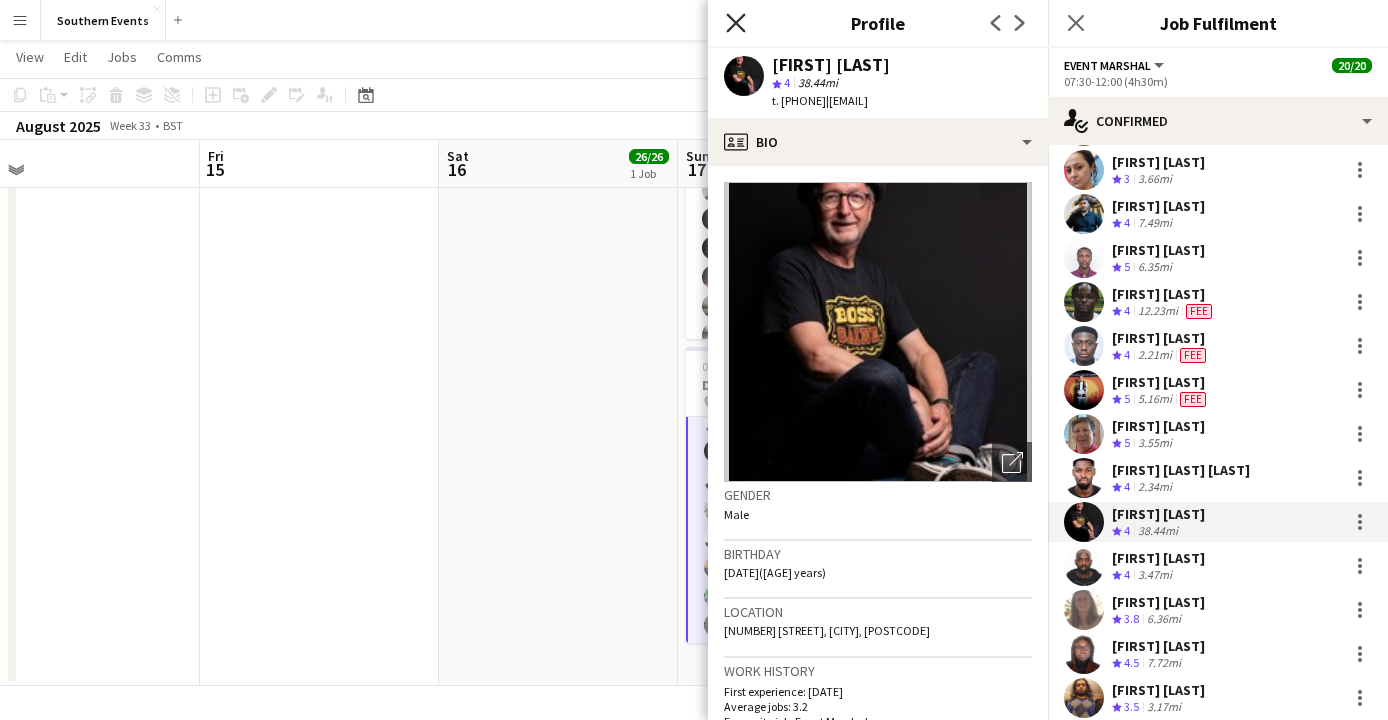 click 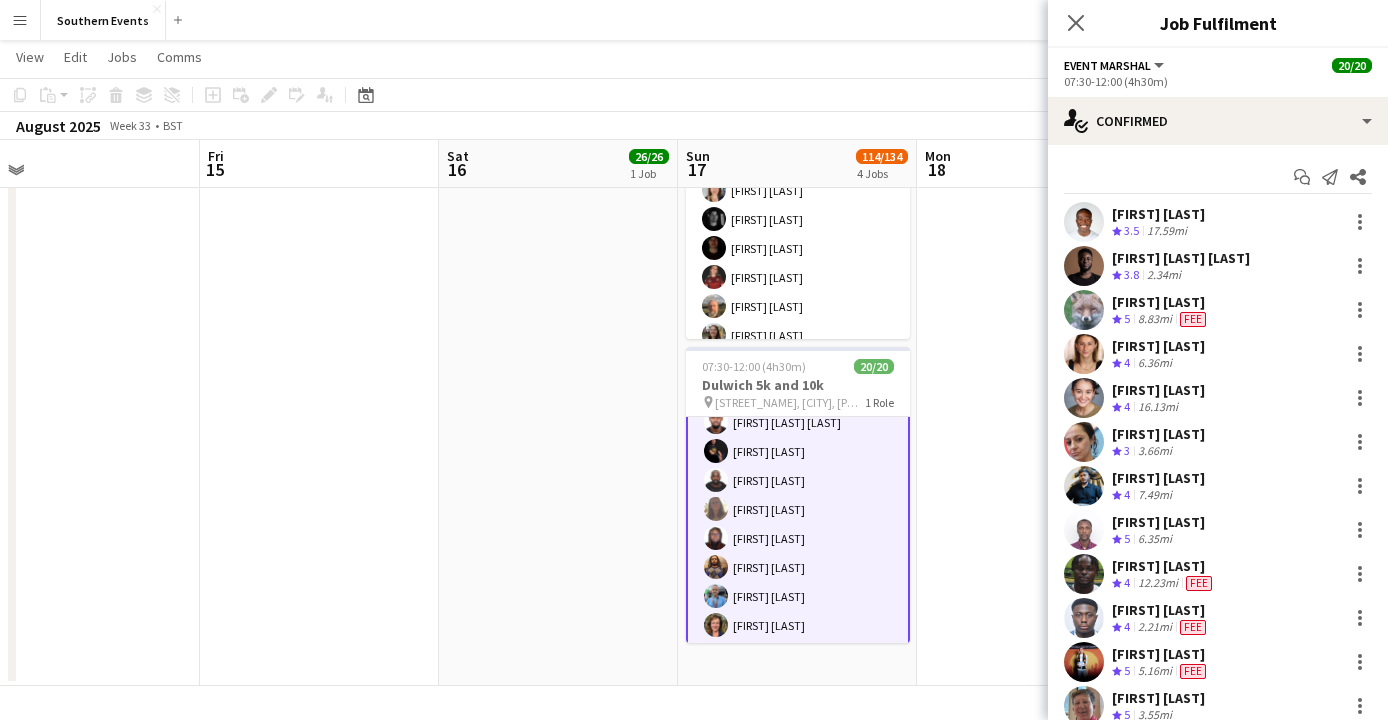 scroll, scrollTop: 0, scrollLeft: 0, axis: both 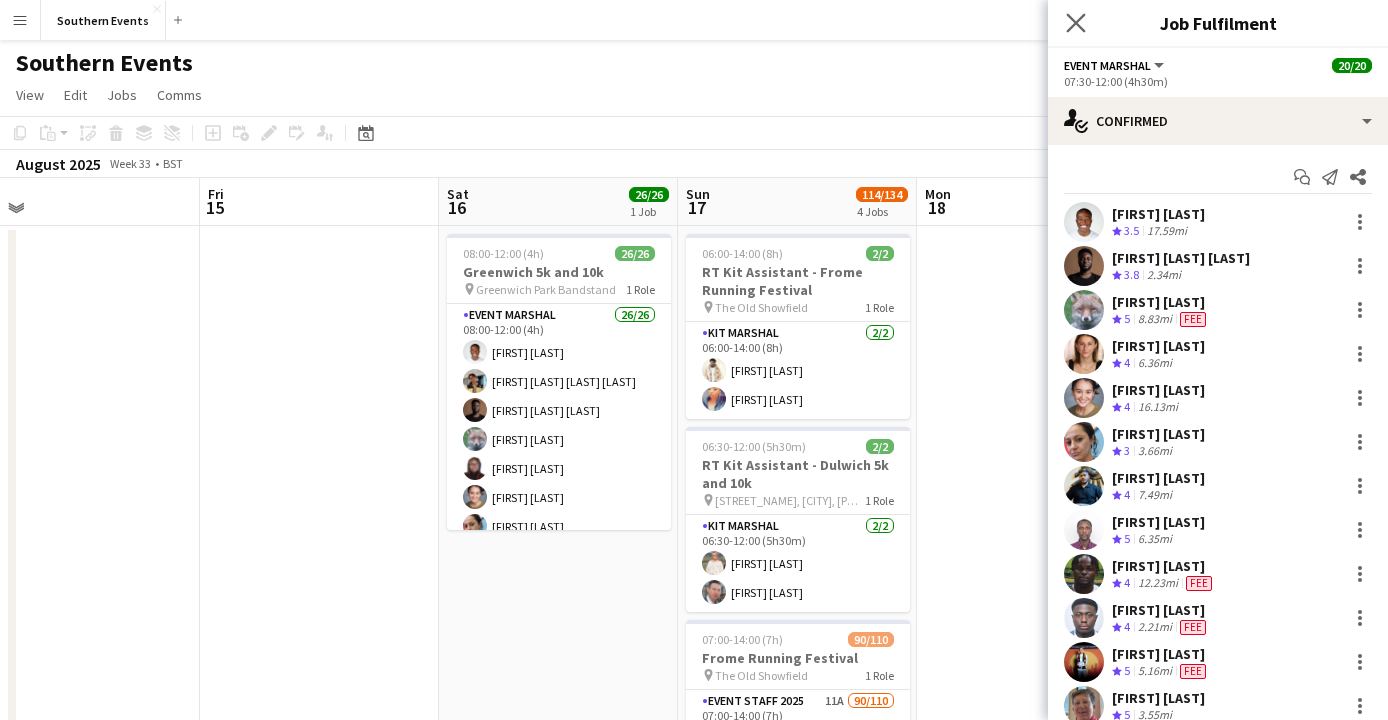 click on "Close pop-in" 